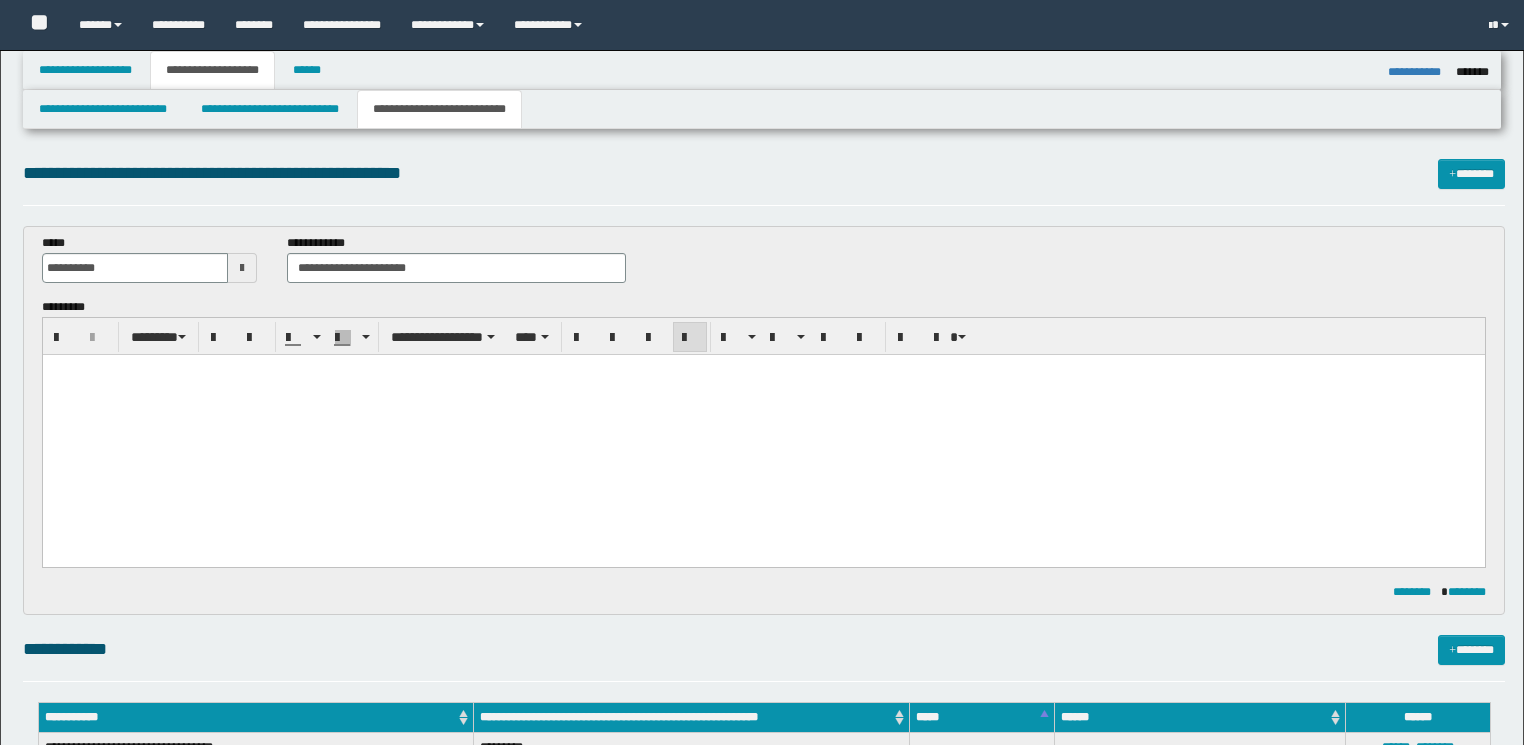 select on "*" 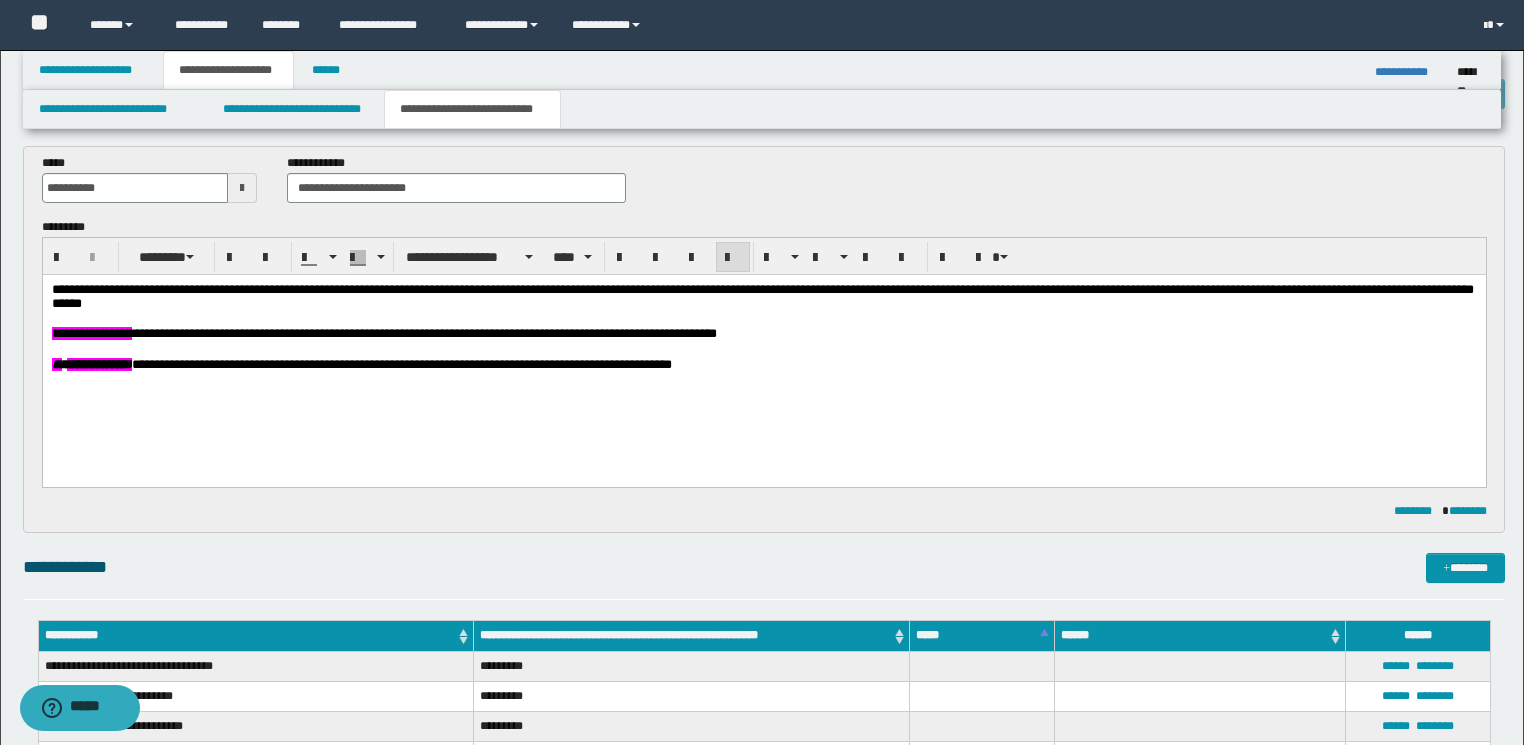 scroll, scrollTop: 0, scrollLeft: 0, axis: both 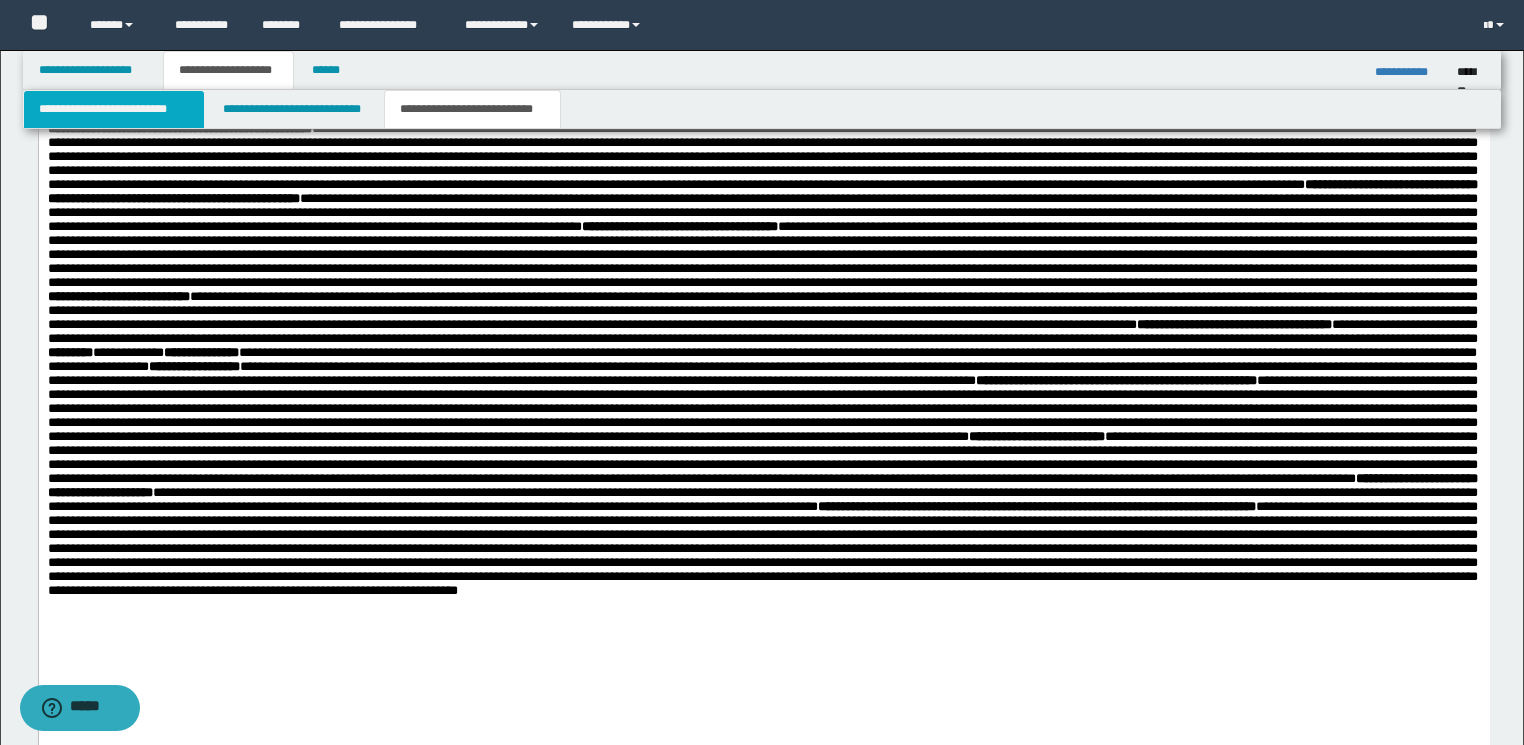 click on "**********" at bounding box center (114, 109) 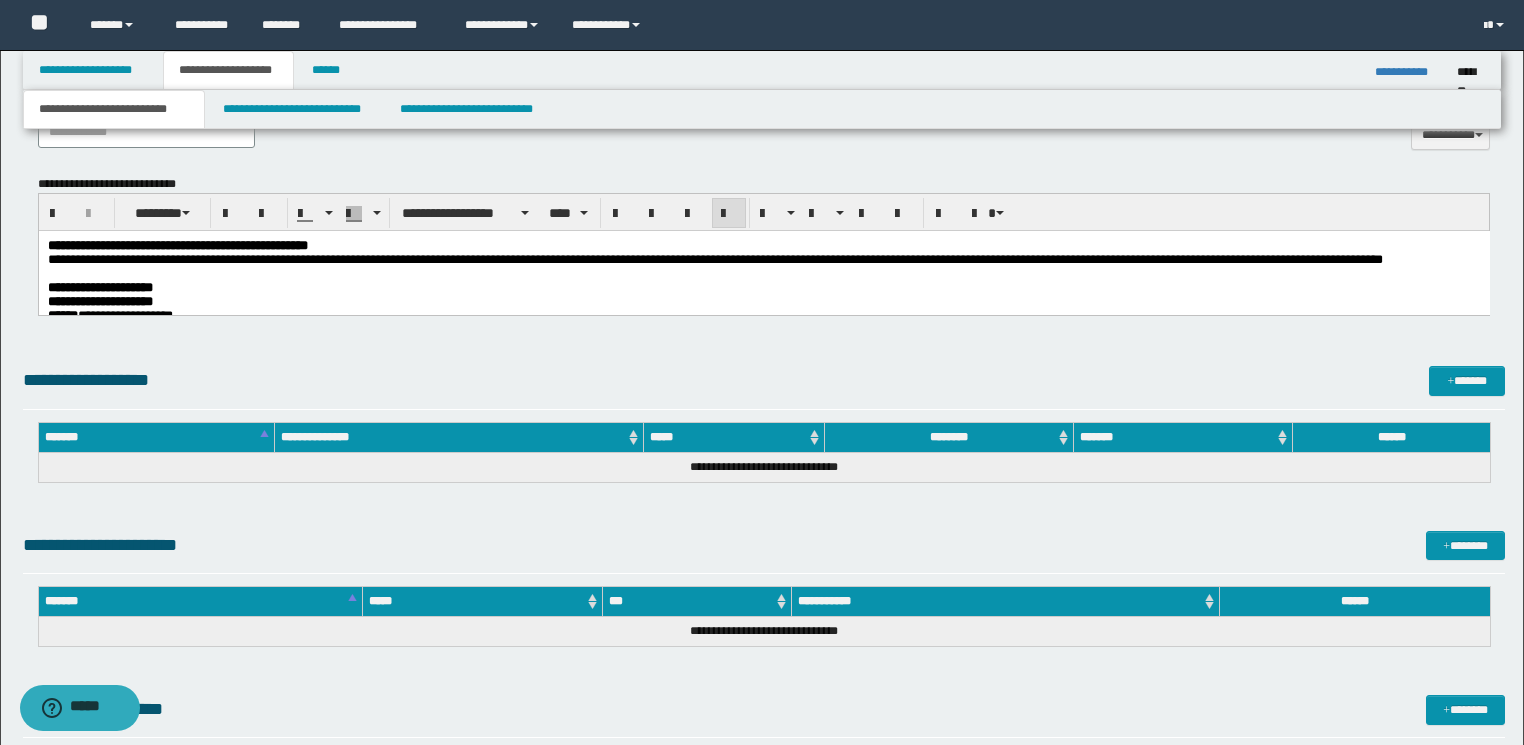 scroll, scrollTop: 685, scrollLeft: 0, axis: vertical 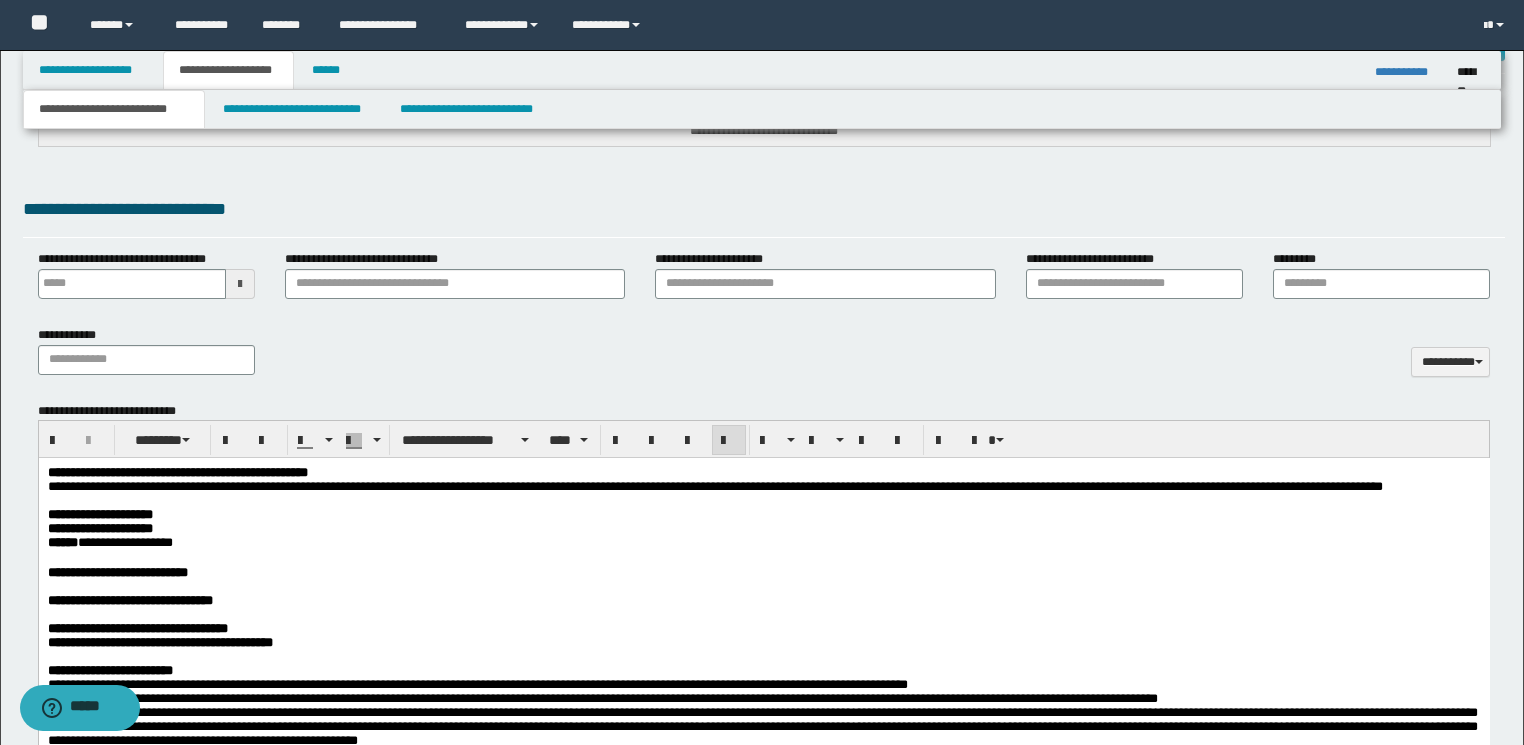 click on "**********" at bounding box center (714, 486) 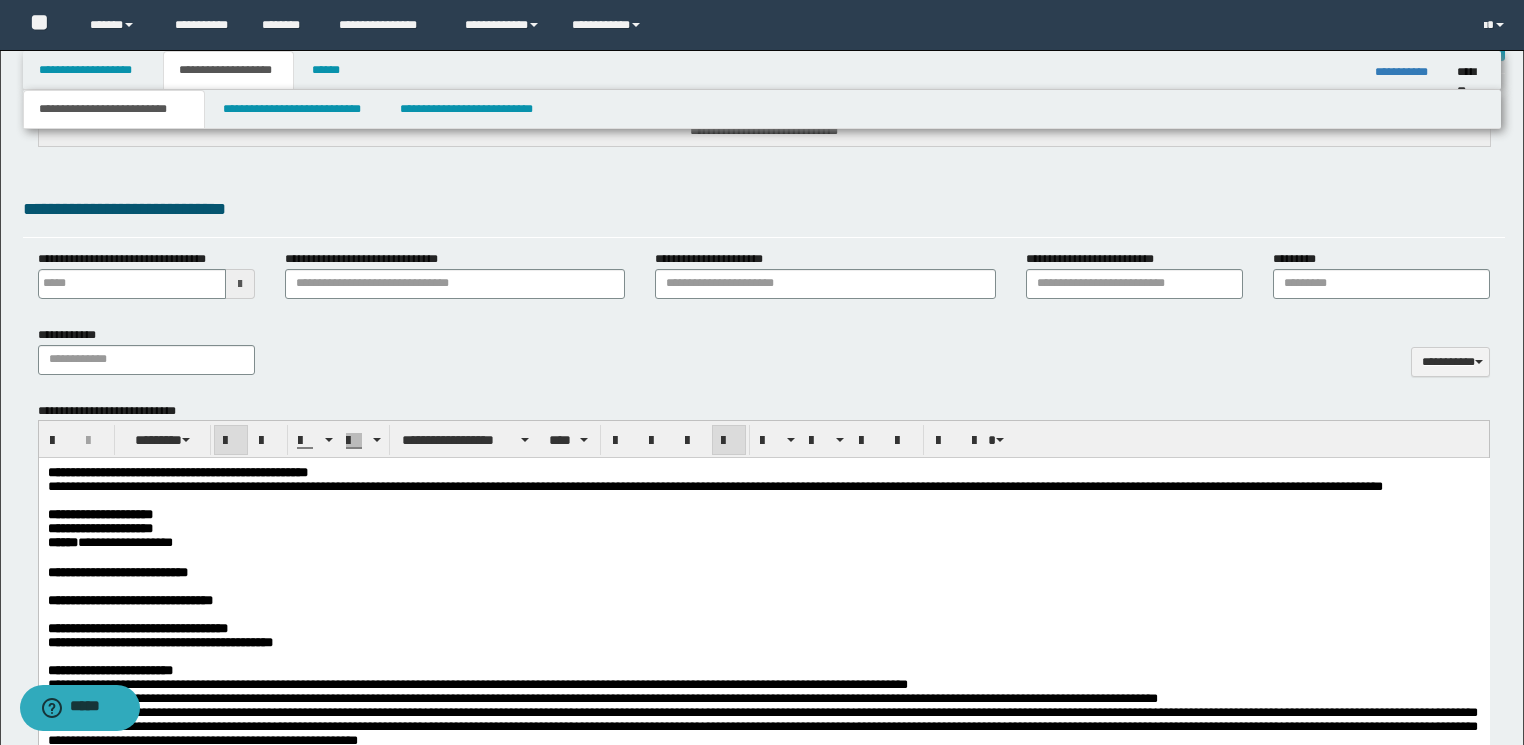 click on "**********" at bounding box center [122, 528] 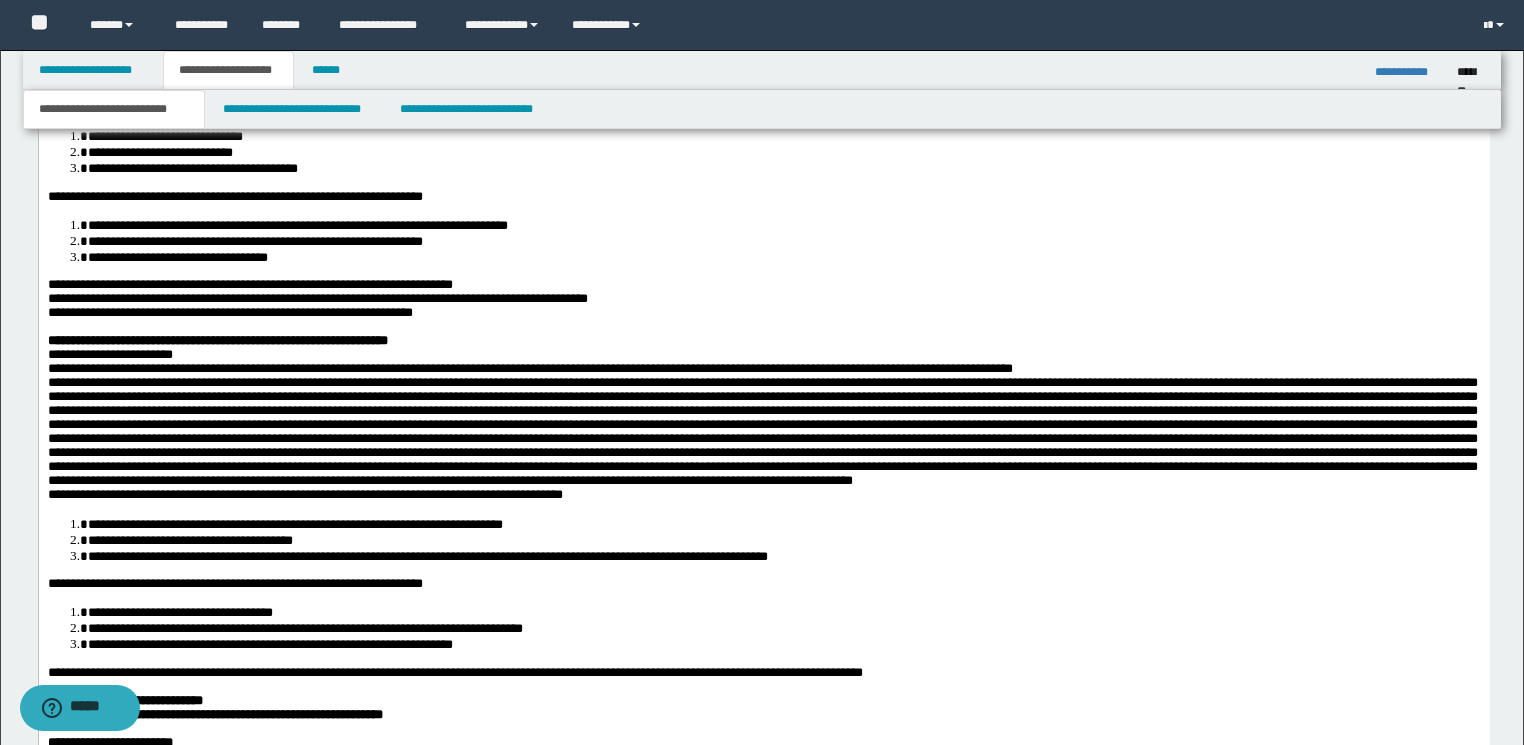 scroll, scrollTop: 1725, scrollLeft: 0, axis: vertical 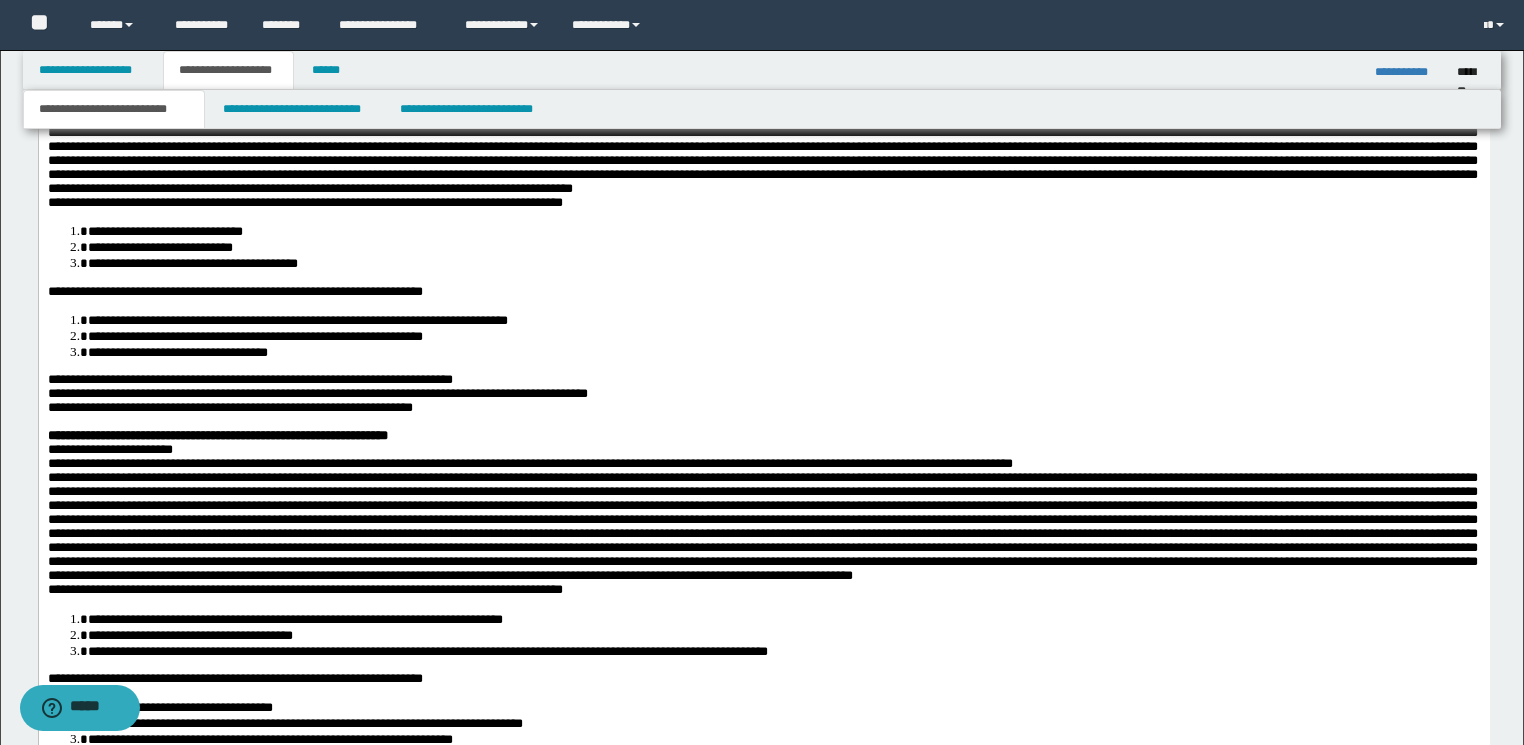 click on "**********" at bounding box center [164, 232] 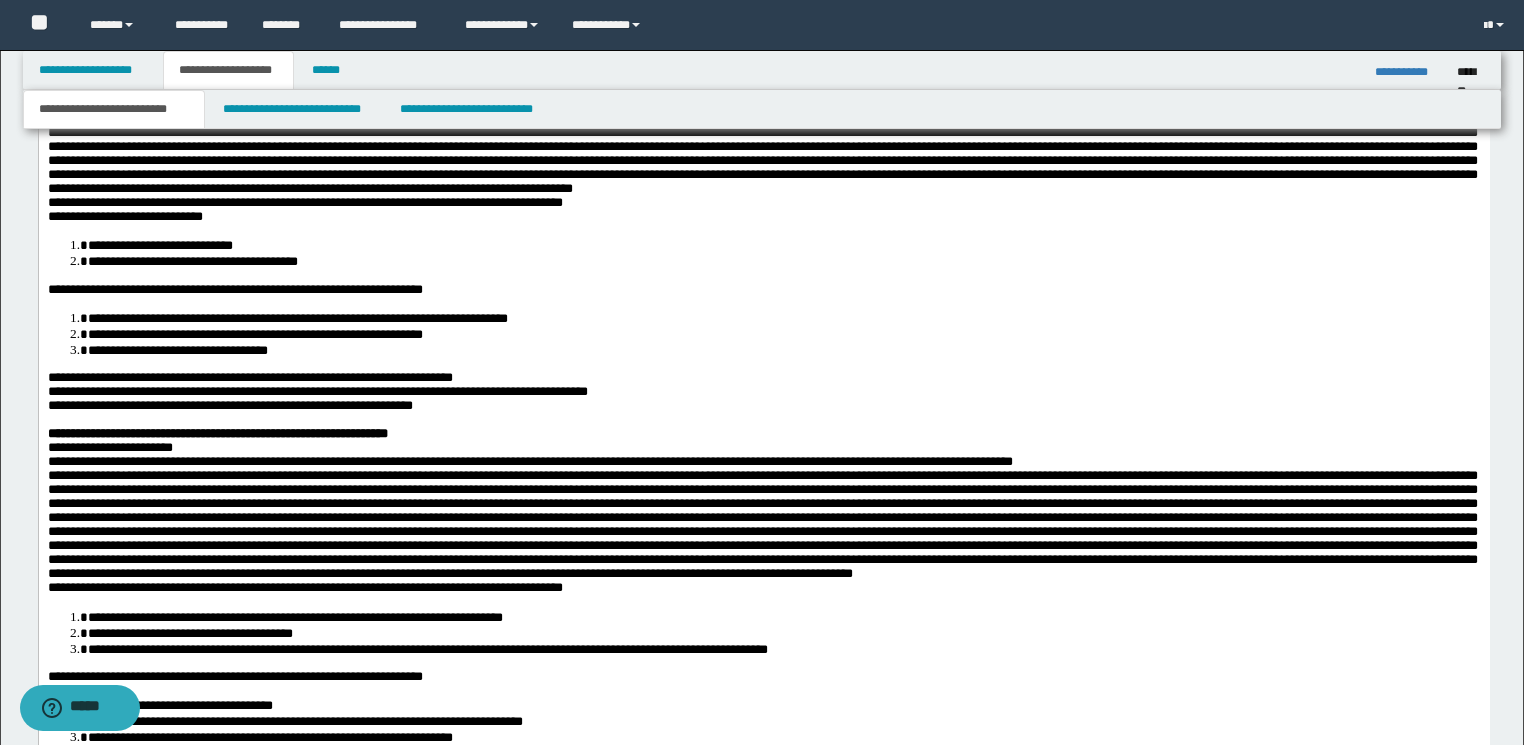 click on "**********" at bounding box center [159, 246] 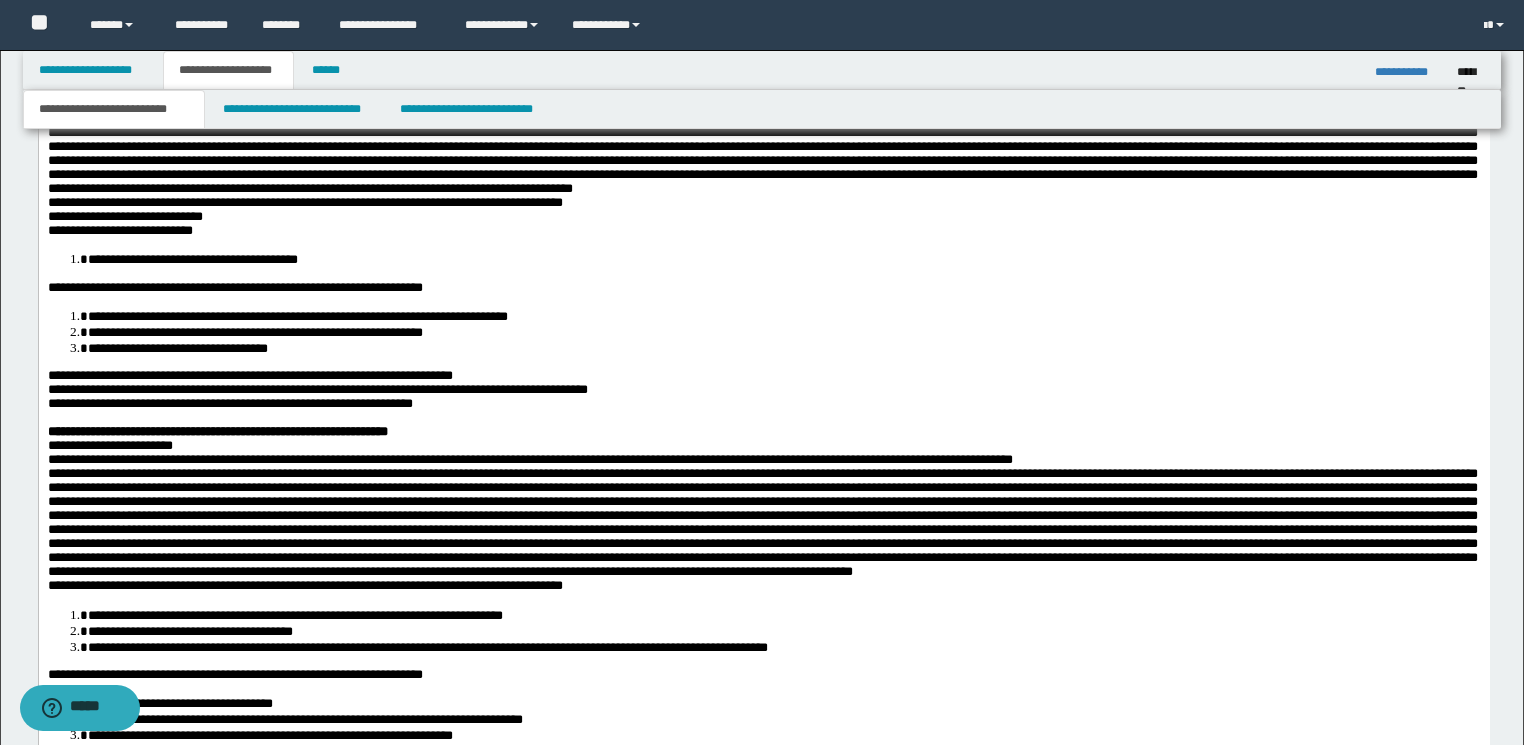 click on "**********" at bounding box center [782, 260] 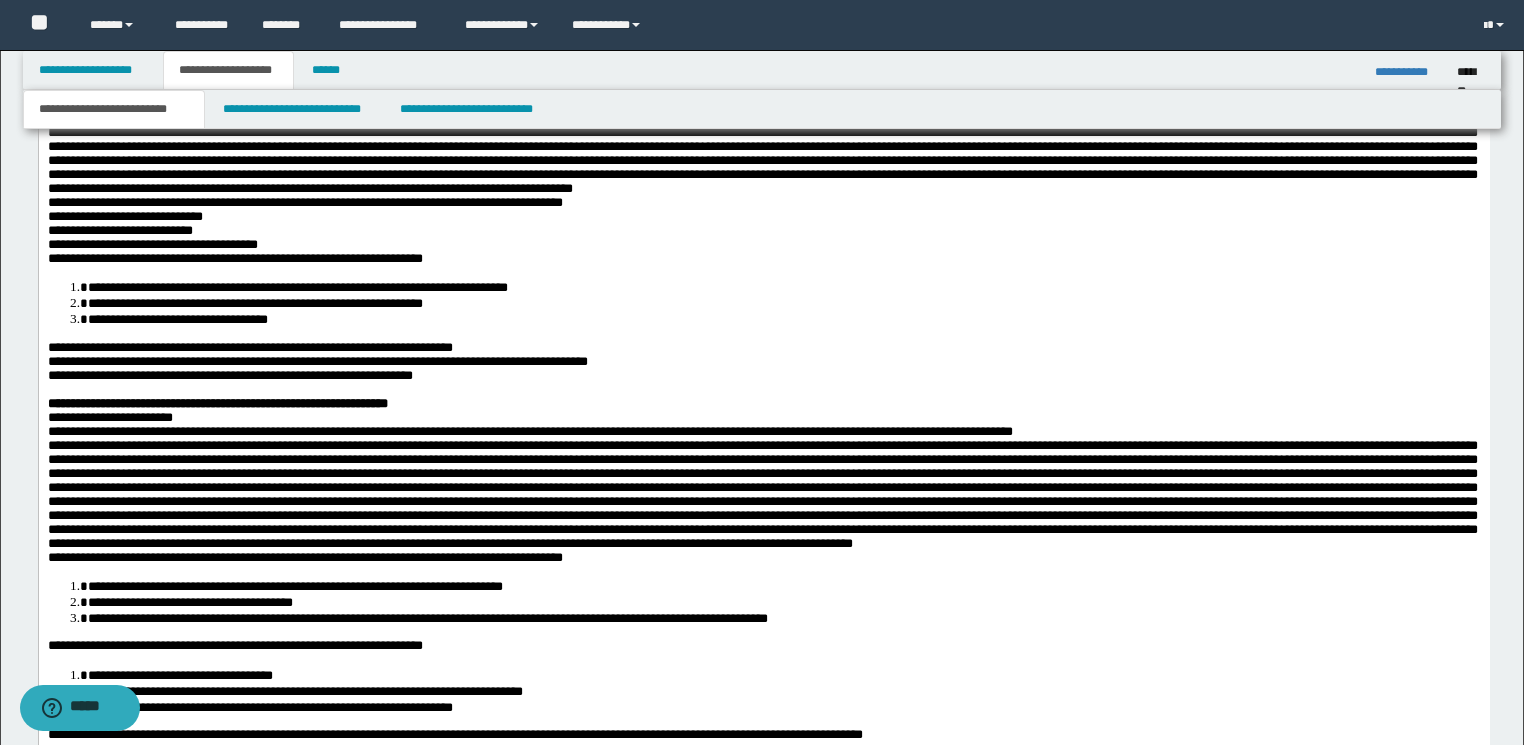 click on "**********" at bounding box center [297, 288] 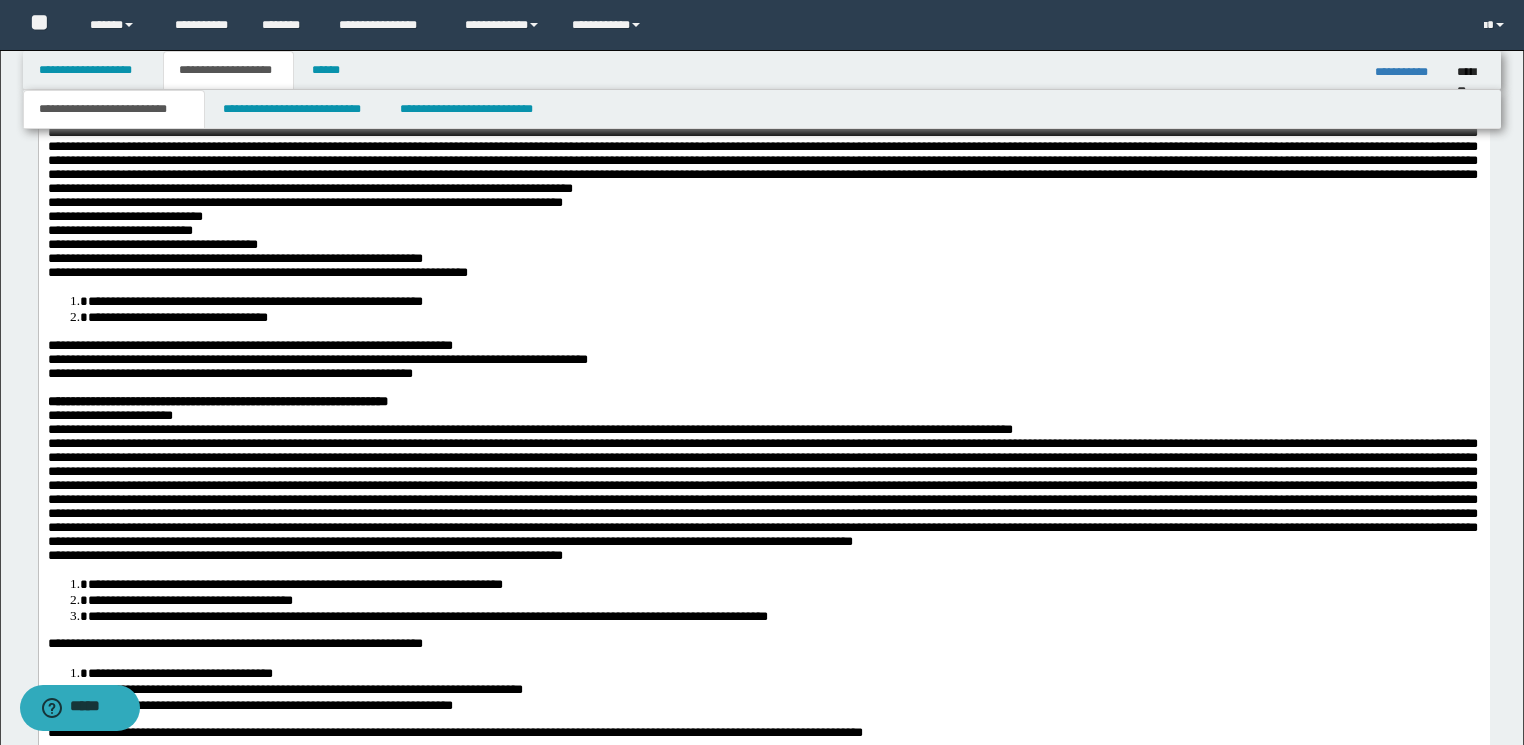 click on "**********" at bounding box center (254, 302) 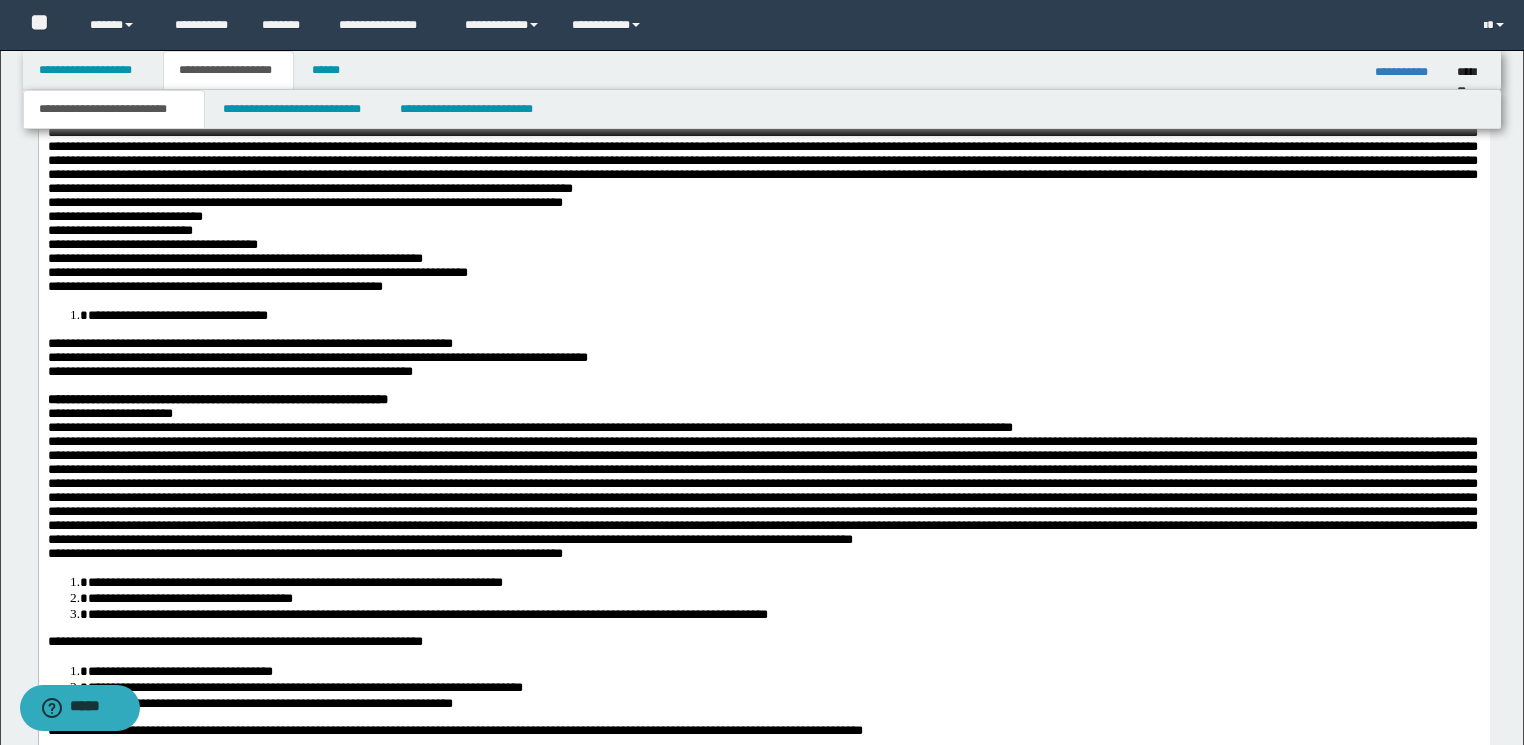click on "**********" at bounding box center (782, 316) 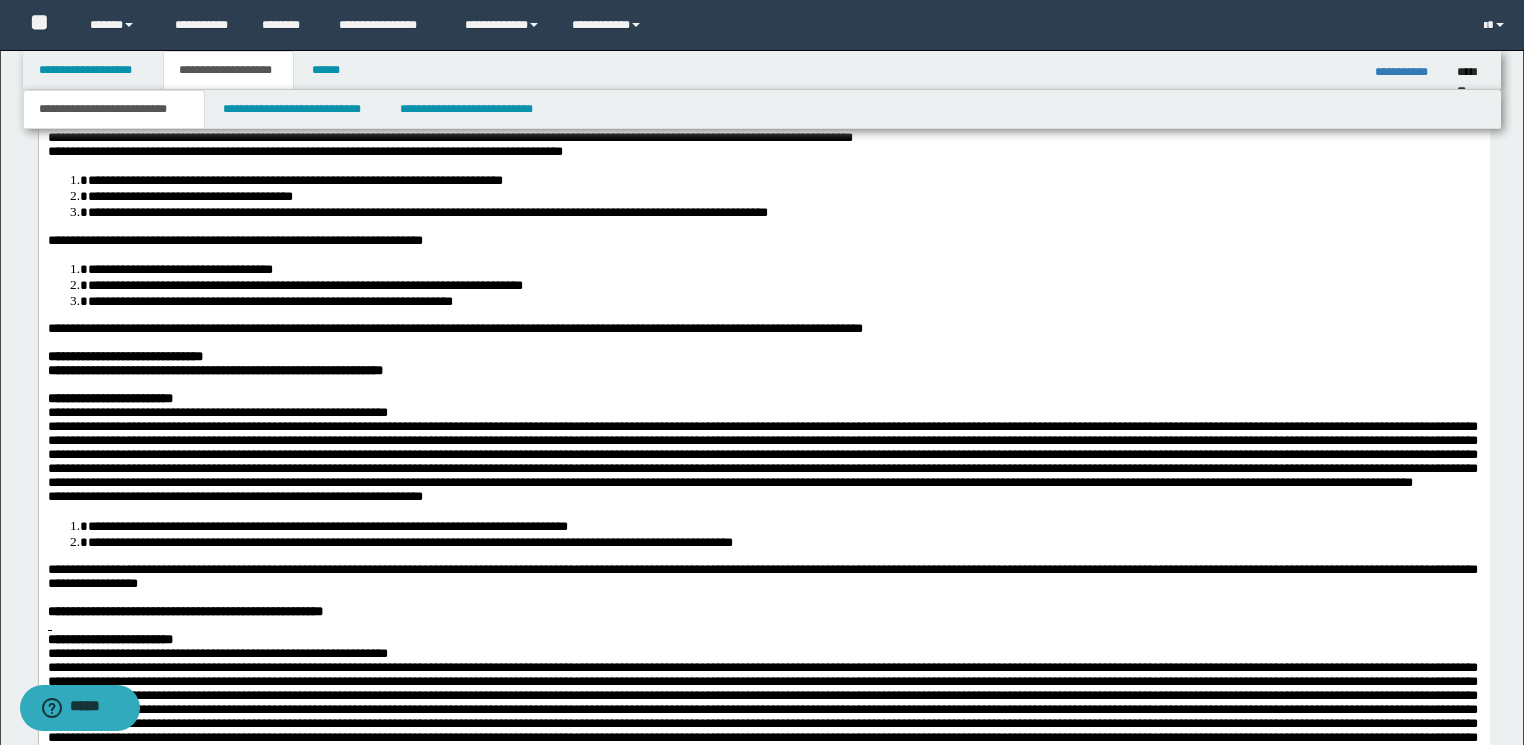 scroll, scrollTop: 2125, scrollLeft: 0, axis: vertical 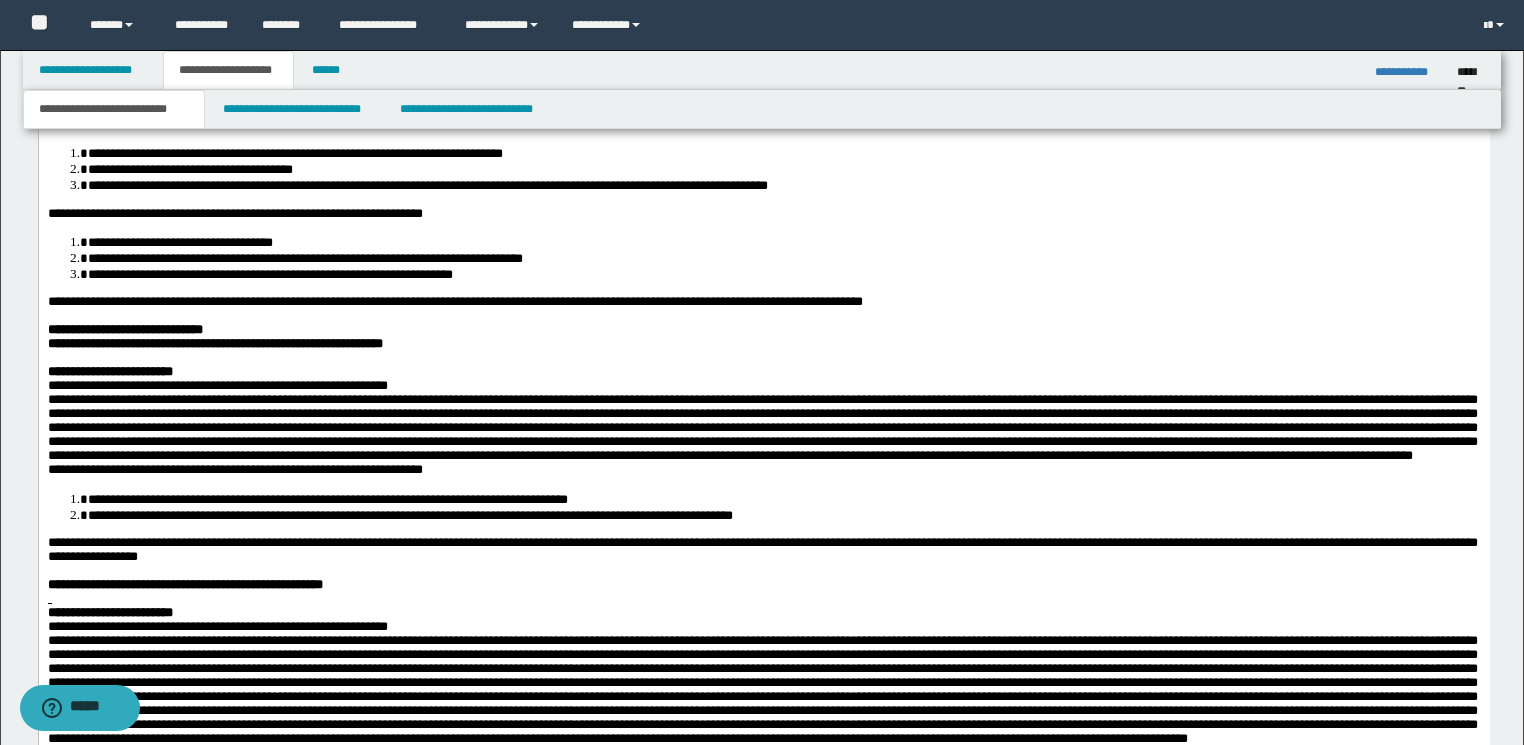 click on "**********" at bounding box center (782, 154) 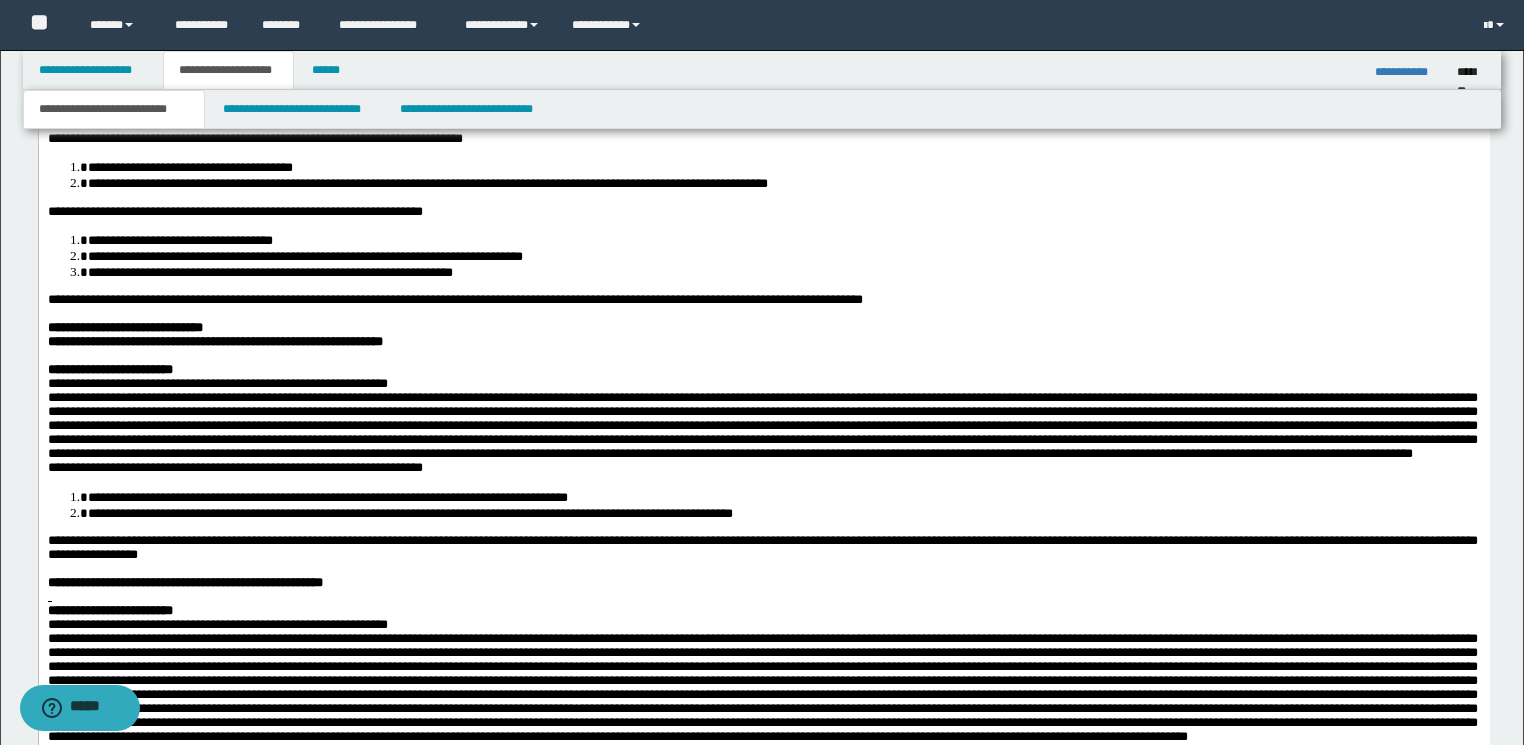 click on "**********" at bounding box center (782, 168) 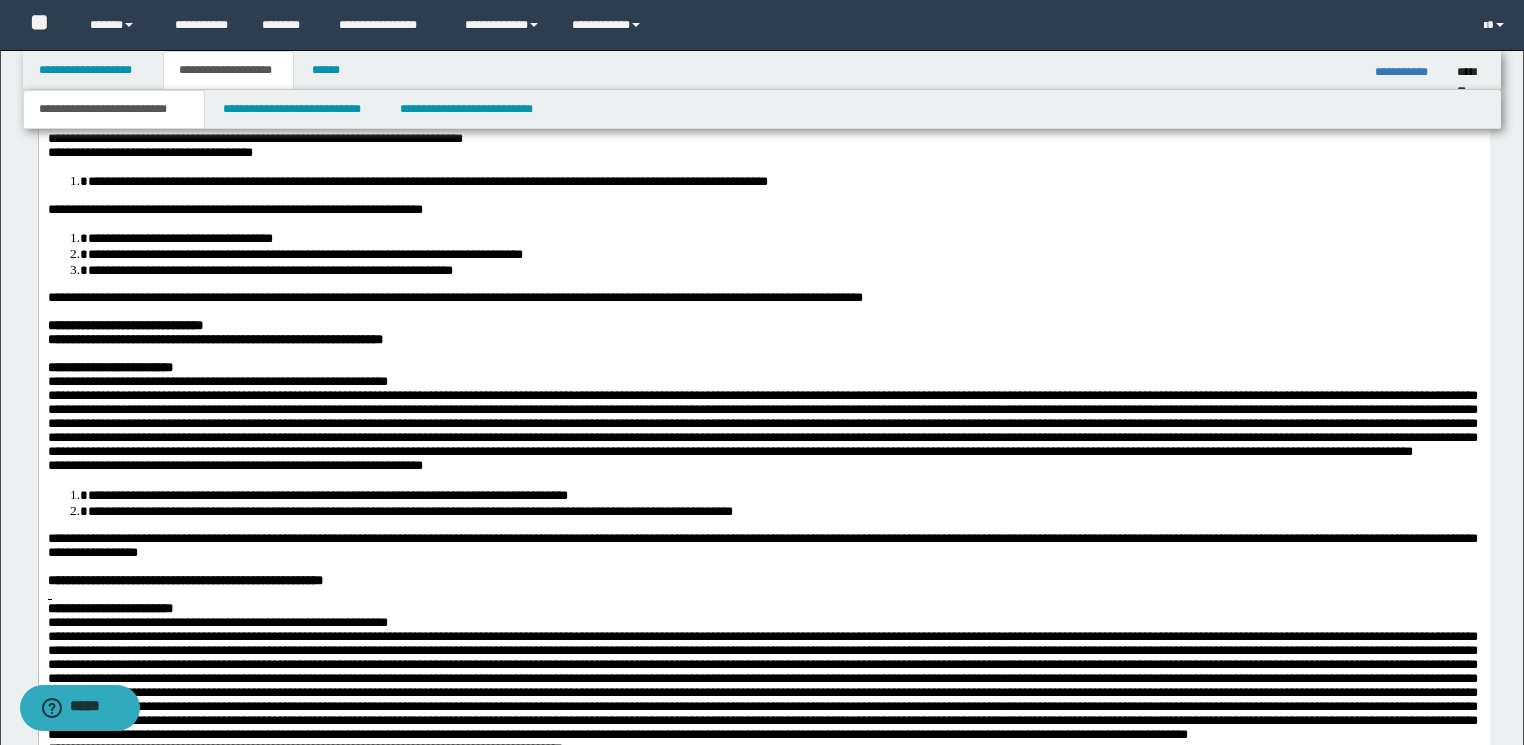 click on "**********" at bounding box center (427, 182) 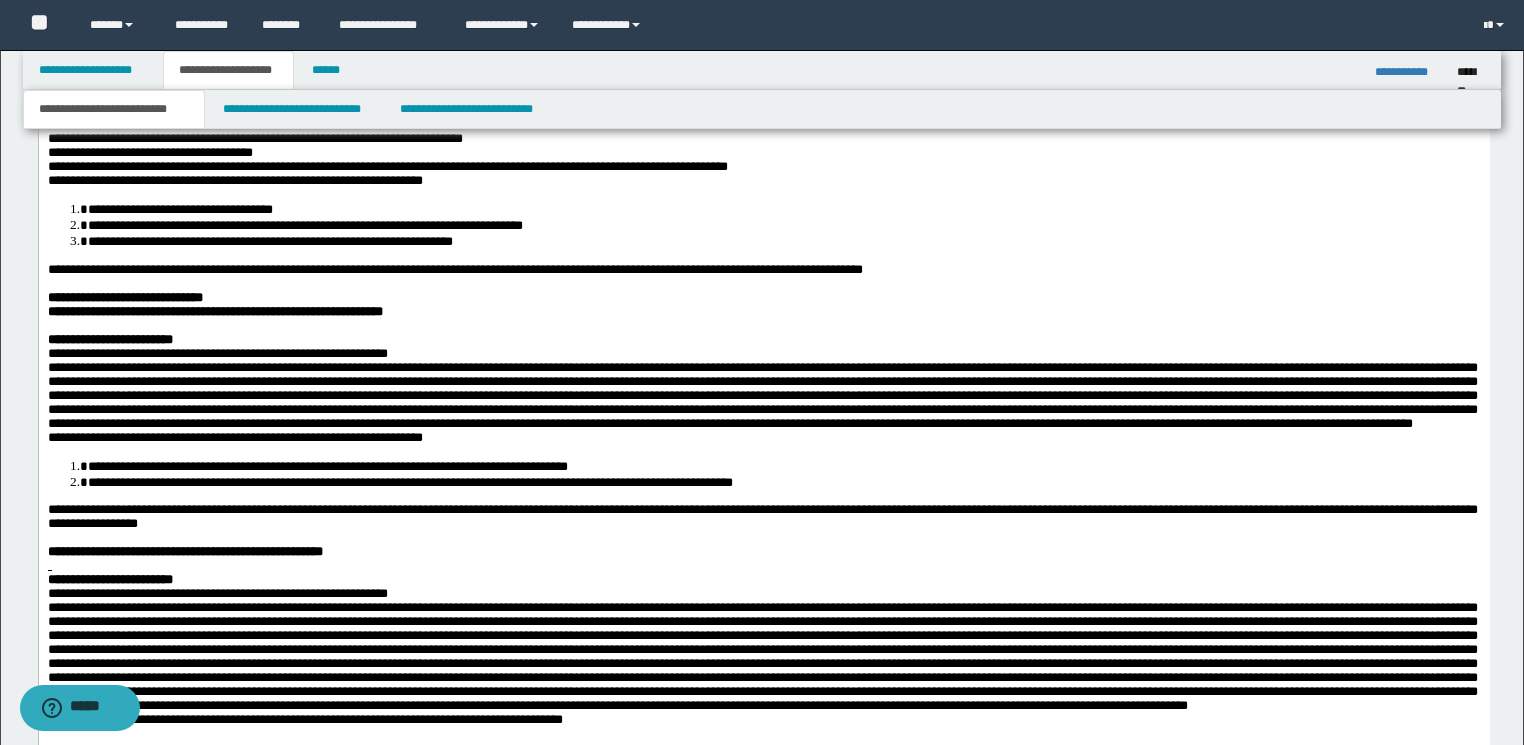click on "**********" at bounding box center [782, 210] 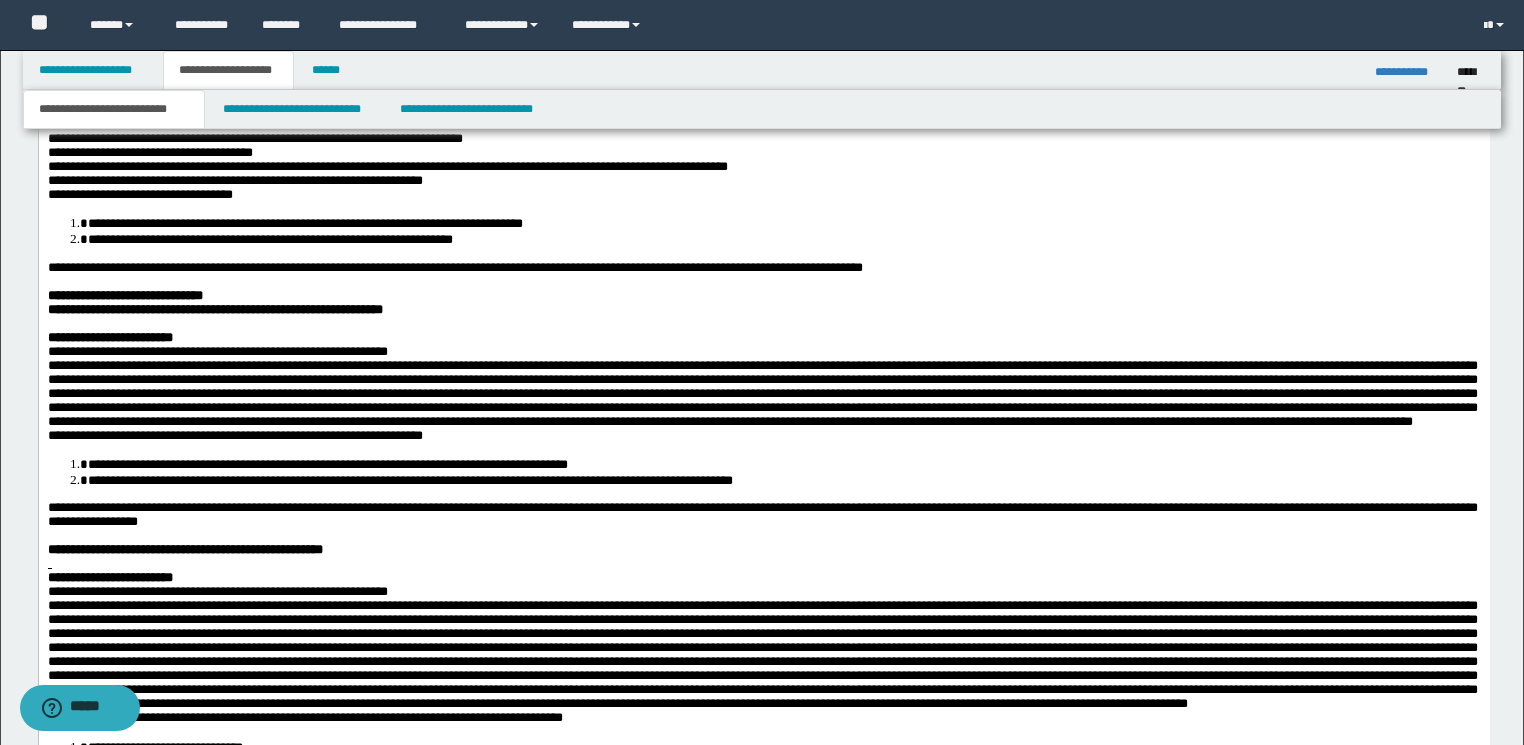 click on "**********" at bounding box center [304, 224] 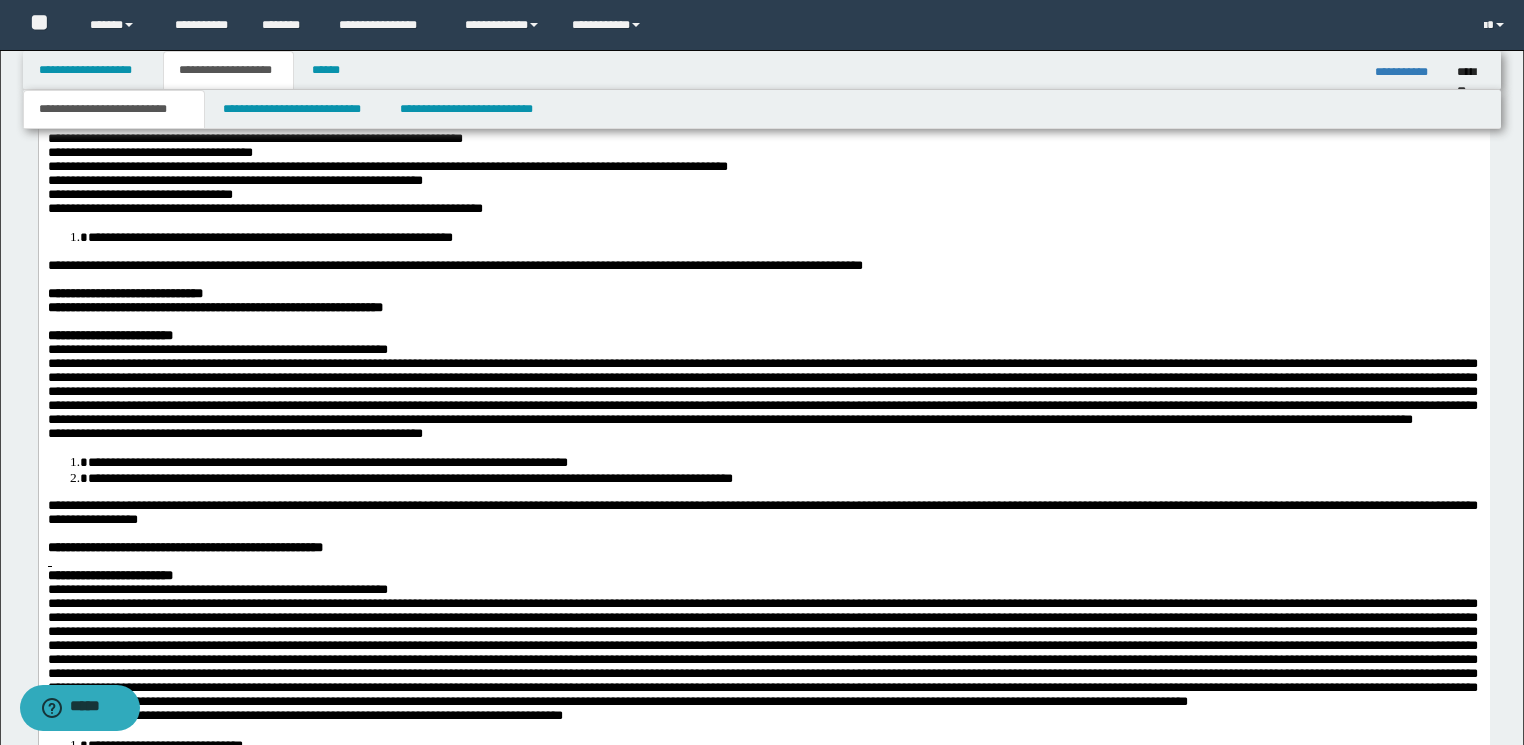 click on "**********" at bounding box center [782, 238] 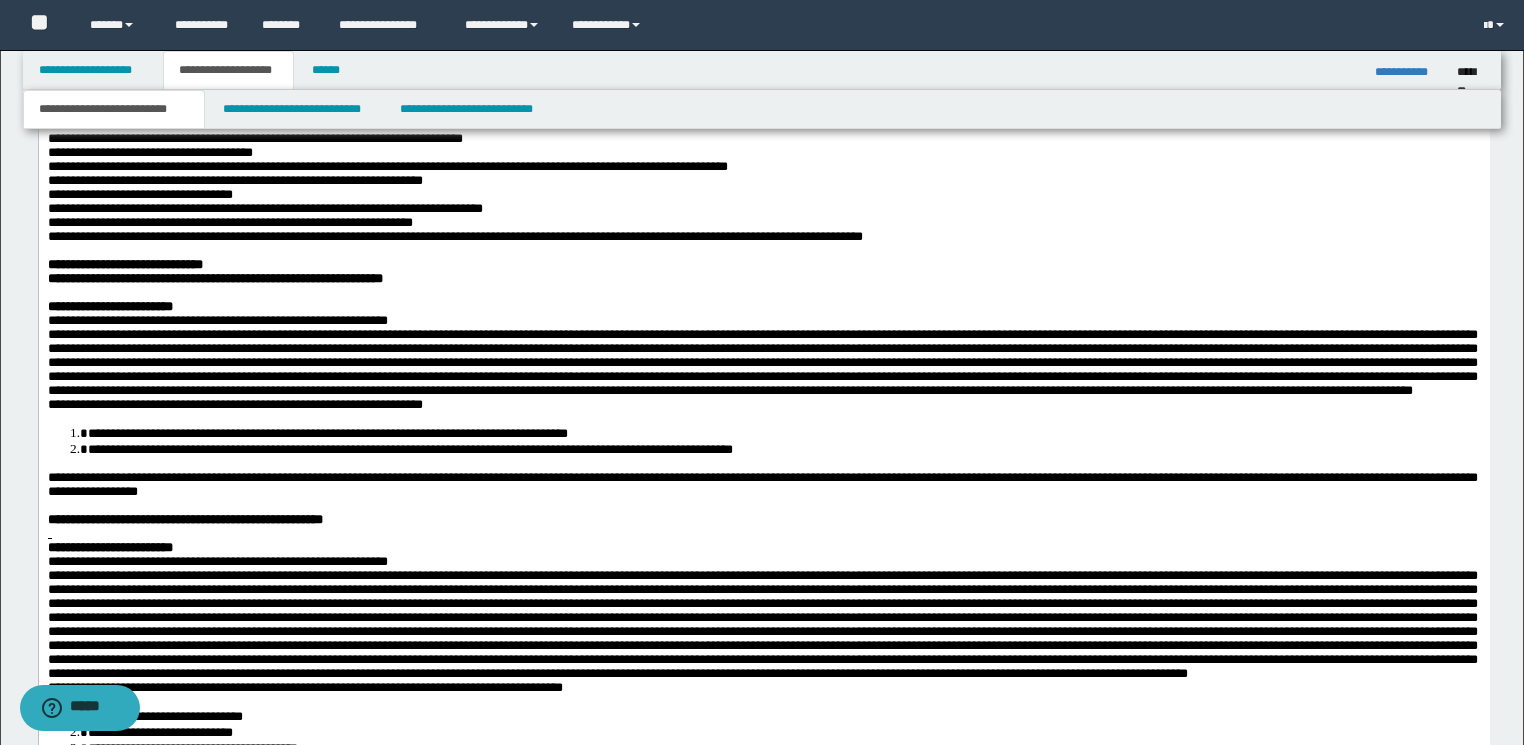 scroll, scrollTop: 2365, scrollLeft: 0, axis: vertical 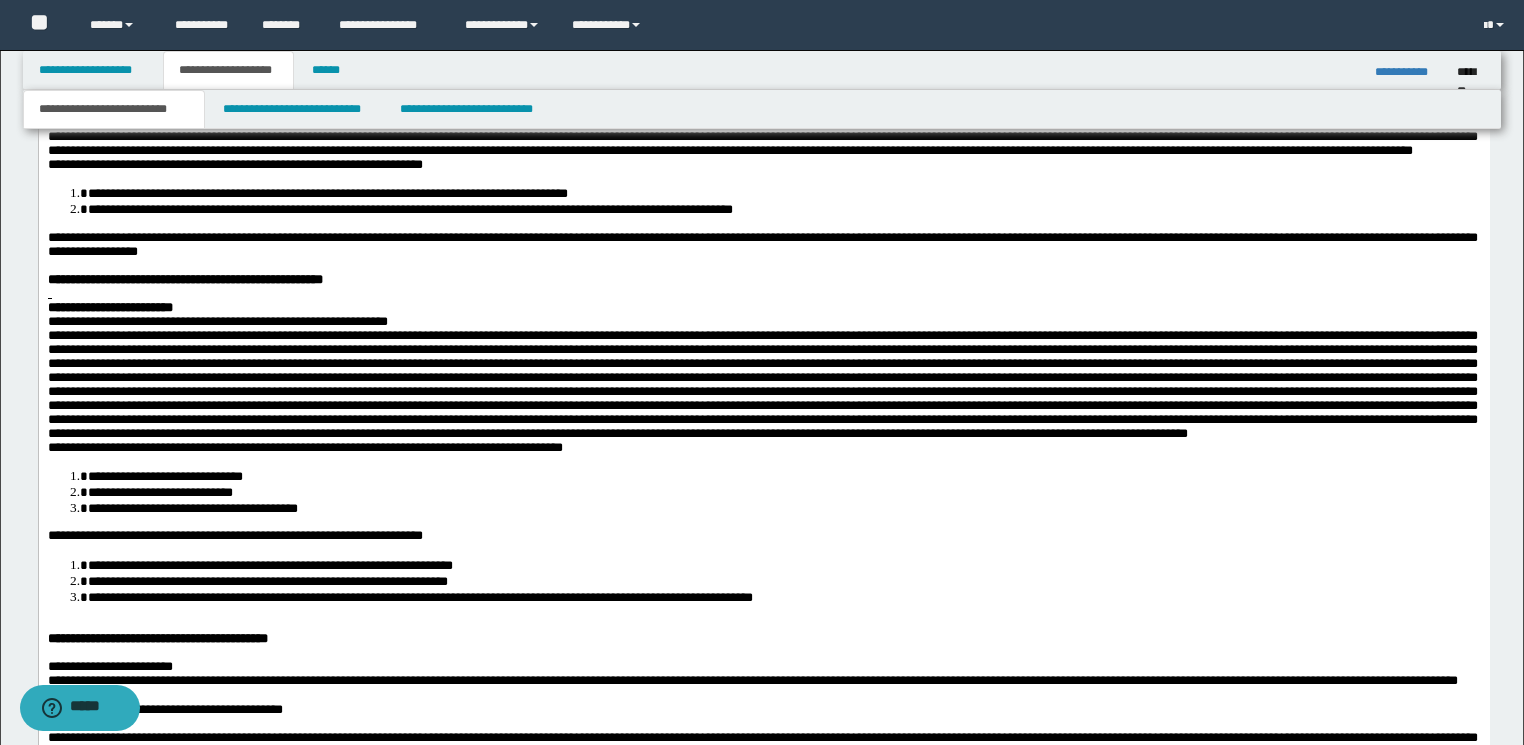 click on "**********" at bounding box center (782, 194) 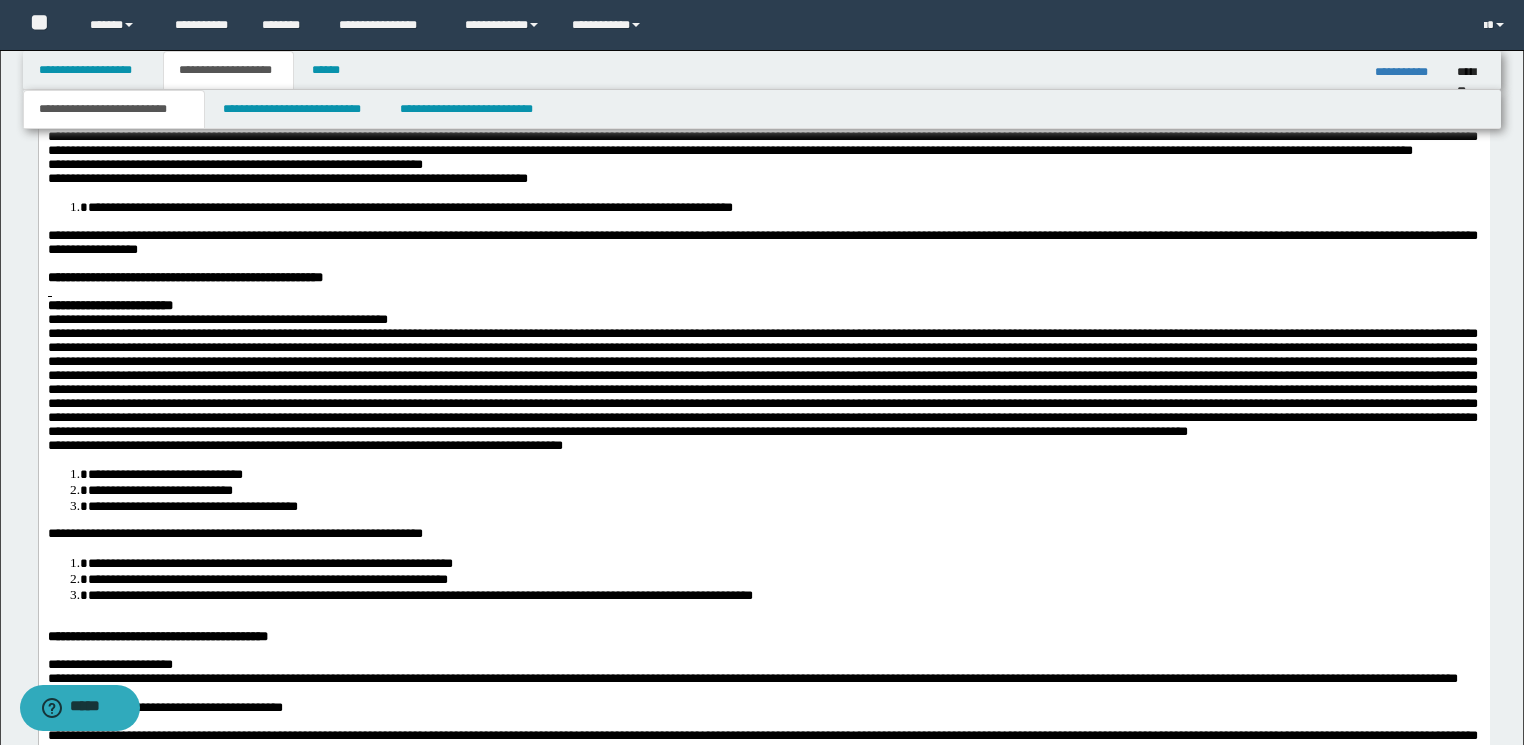 click on "**********" at bounding box center [782, 208] 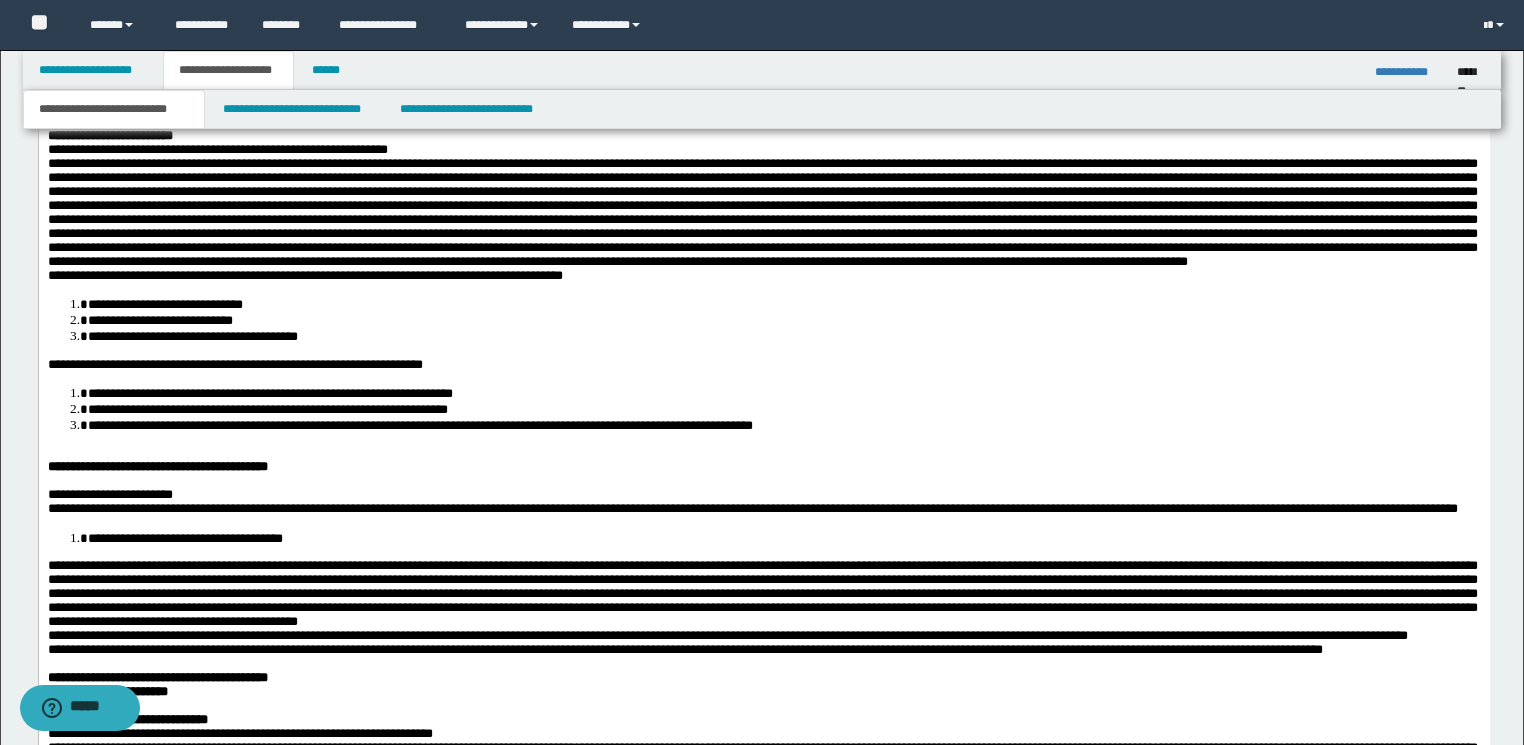scroll, scrollTop: 2685, scrollLeft: 0, axis: vertical 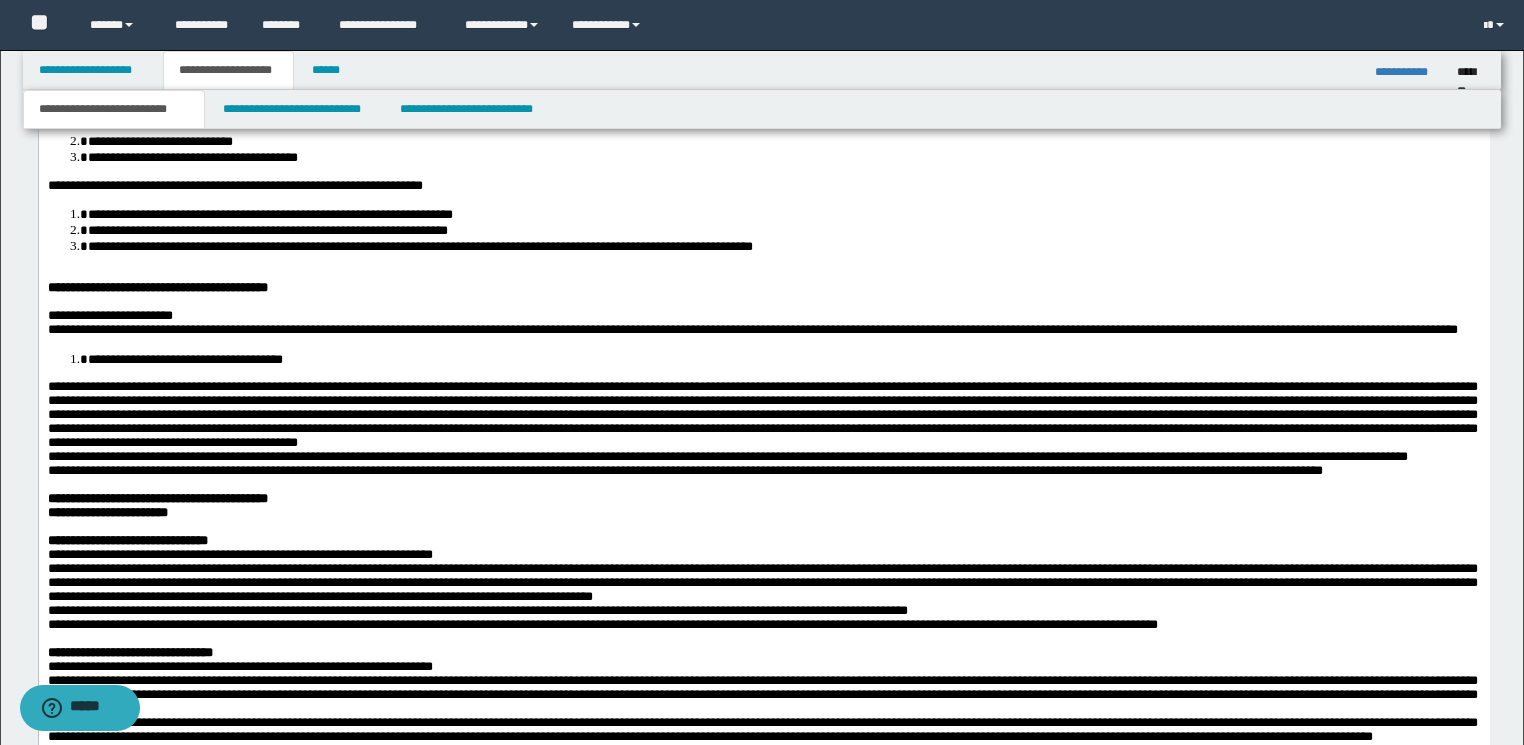click on "**********" at bounding box center [164, 126] 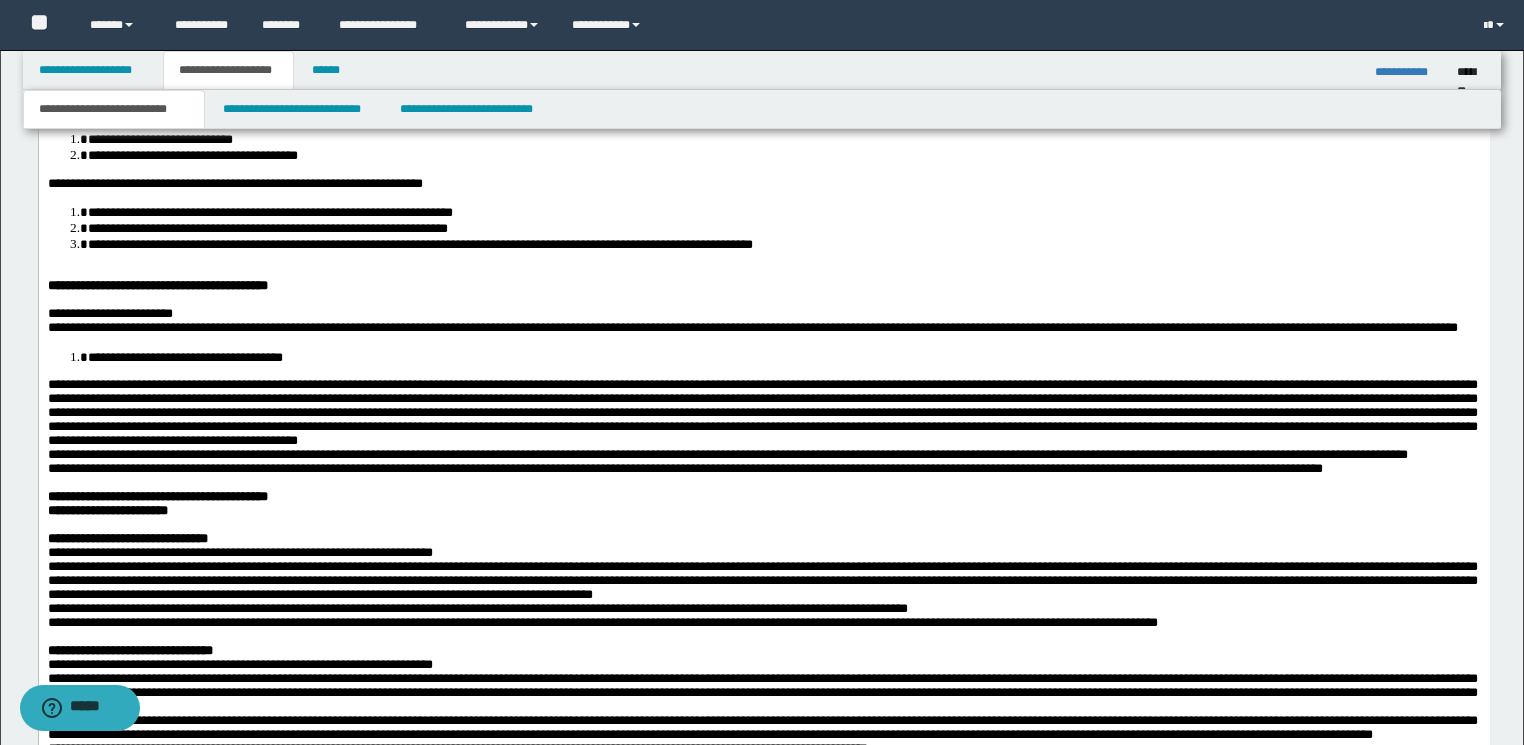 click on "**********" at bounding box center [159, 140] 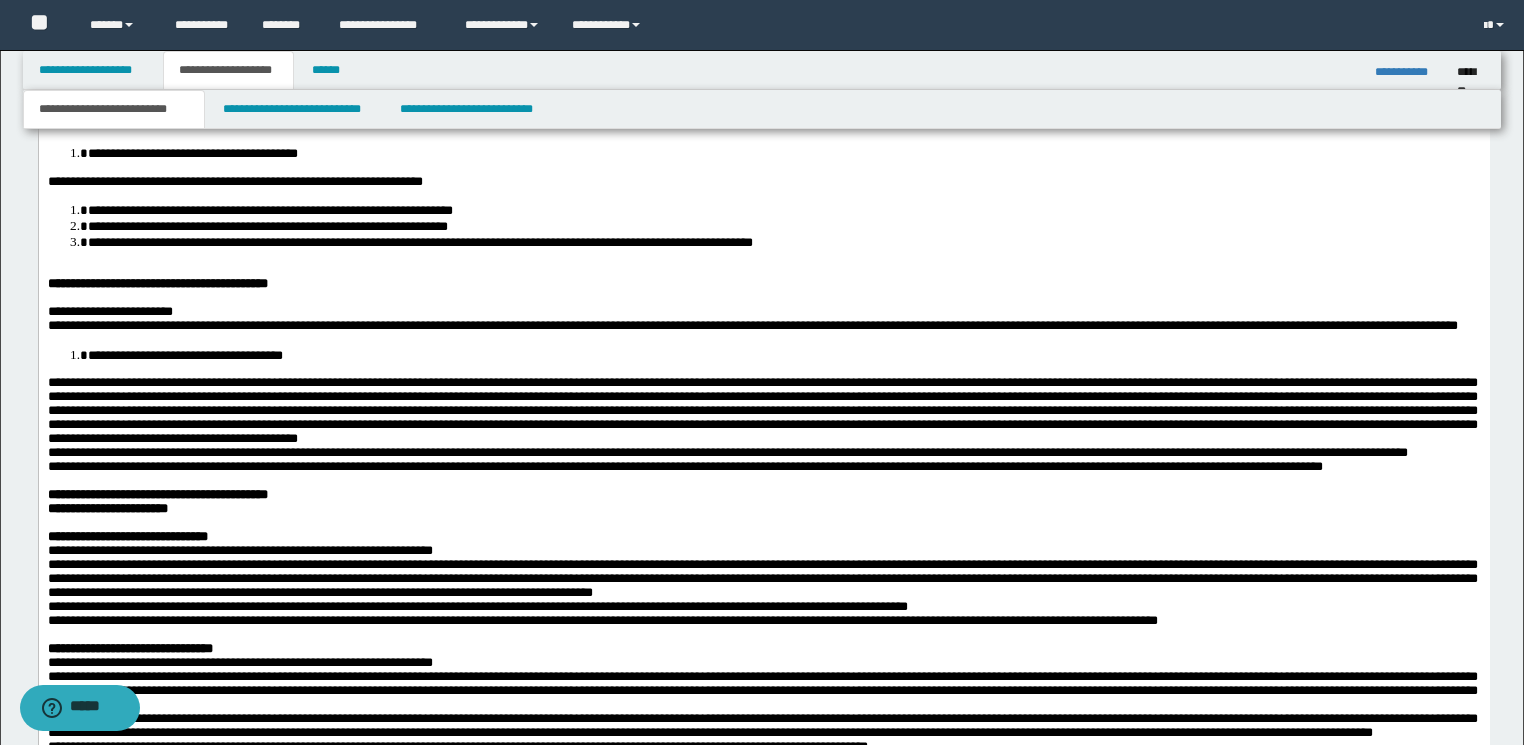 click on "**********" at bounding box center (782, 154) 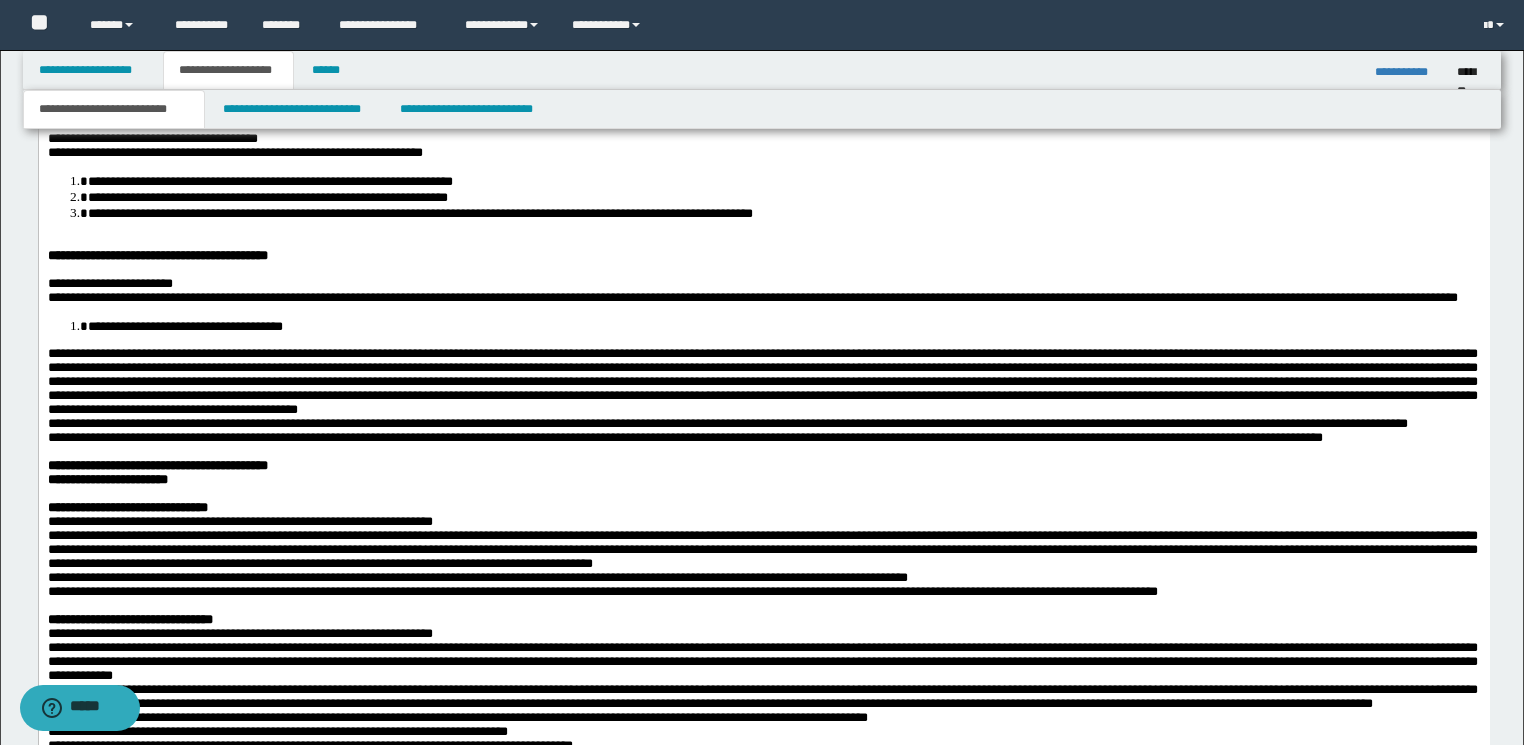 click on "**********" at bounding box center [269, 182] 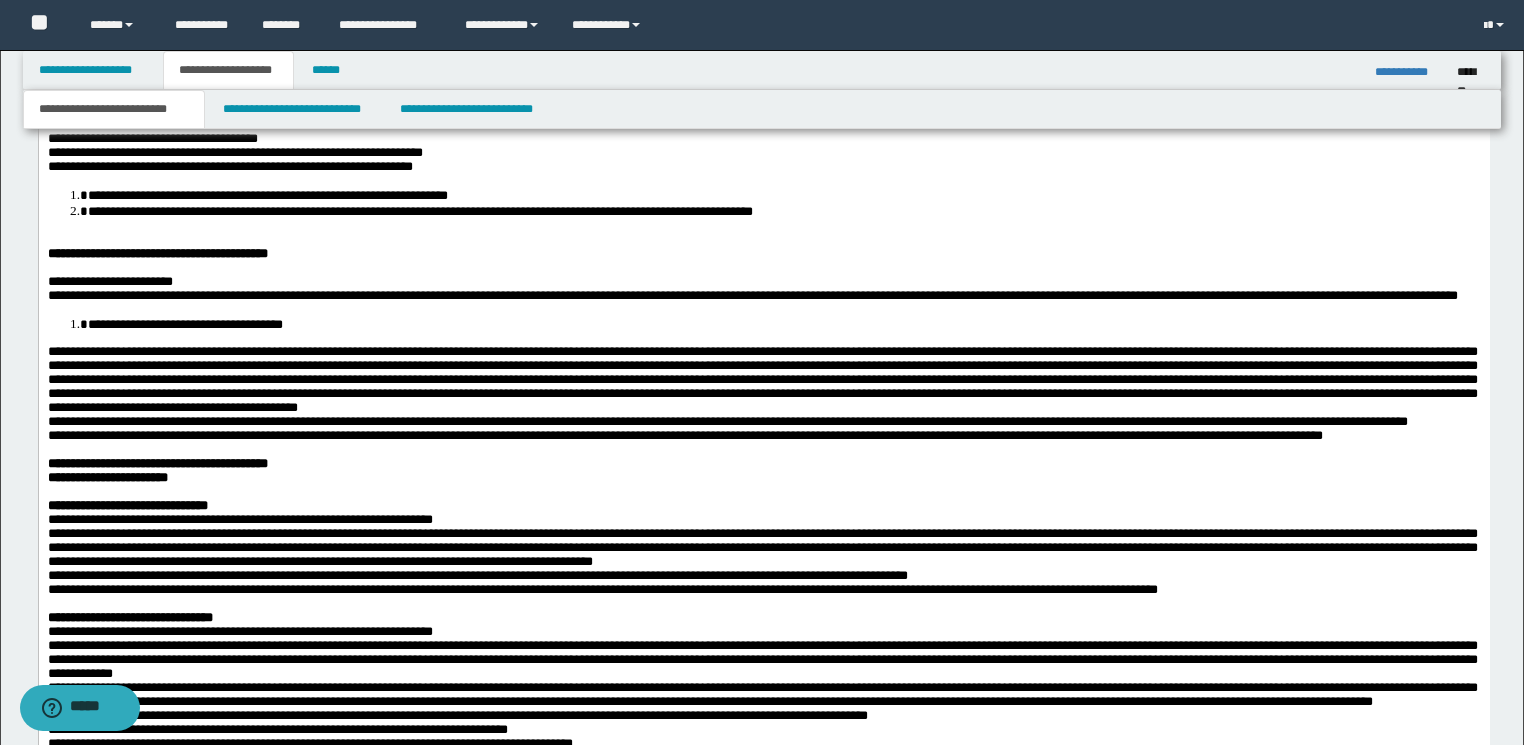 click on "**********" at bounding box center [267, 196] 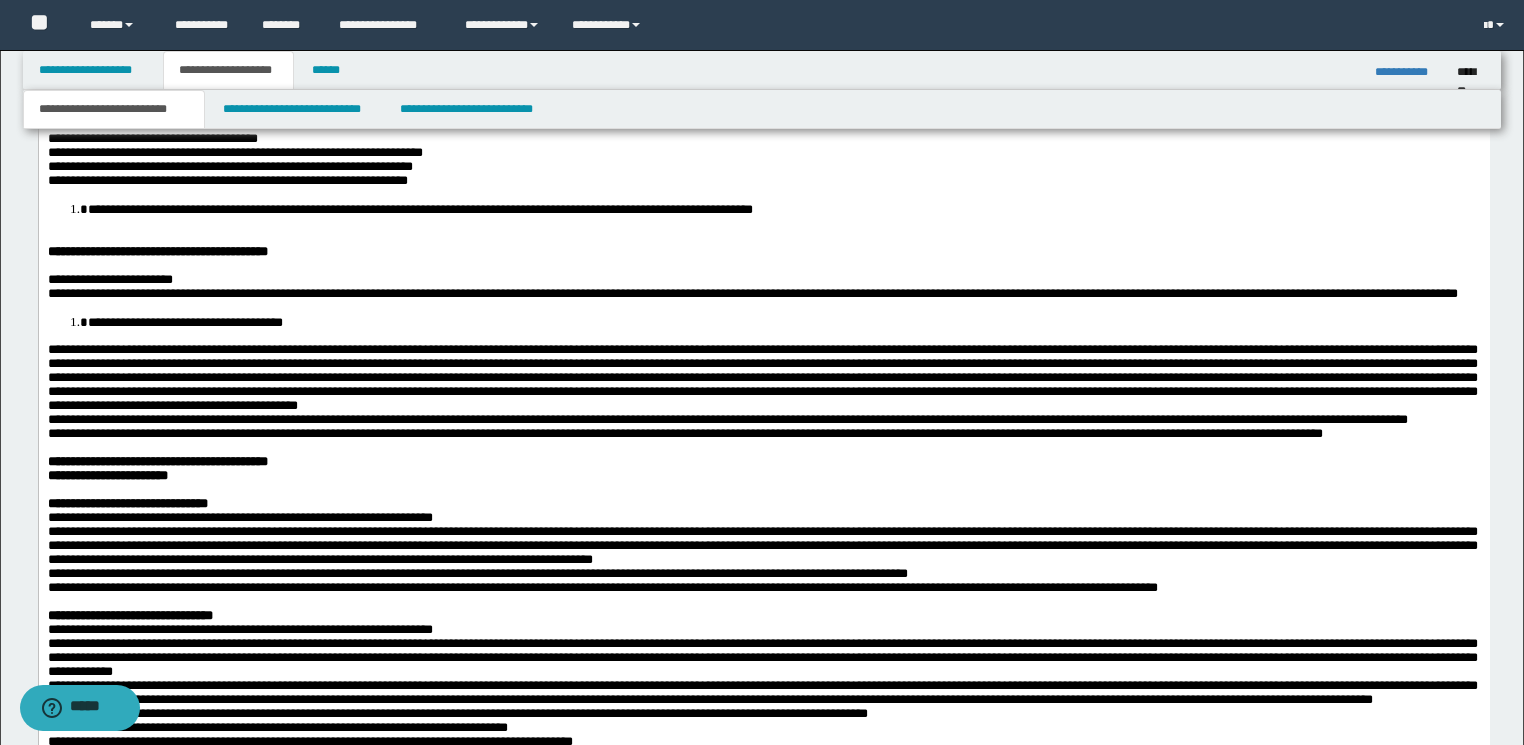 click on "**********" at bounding box center [782, 210] 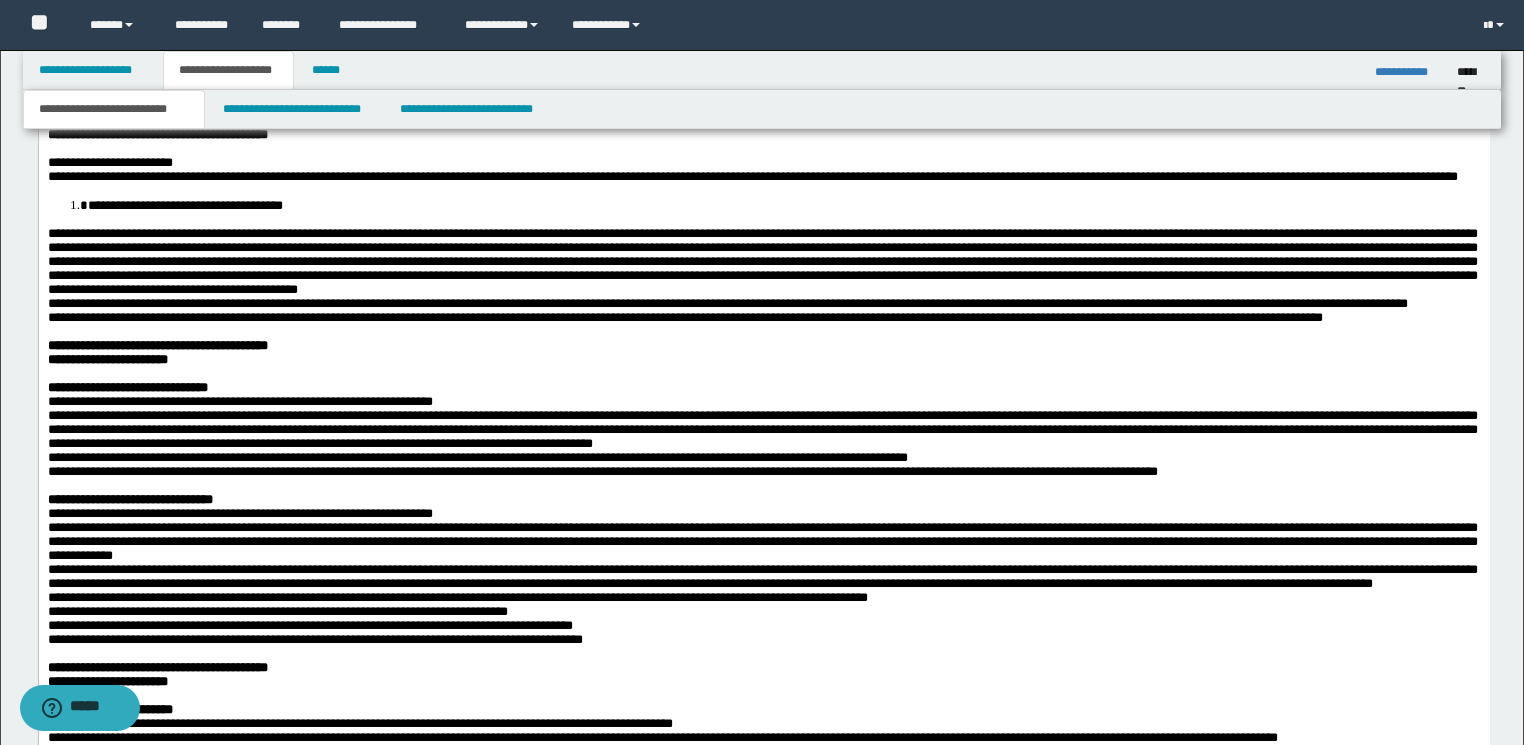 scroll, scrollTop: 2925, scrollLeft: 0, axis: vertical 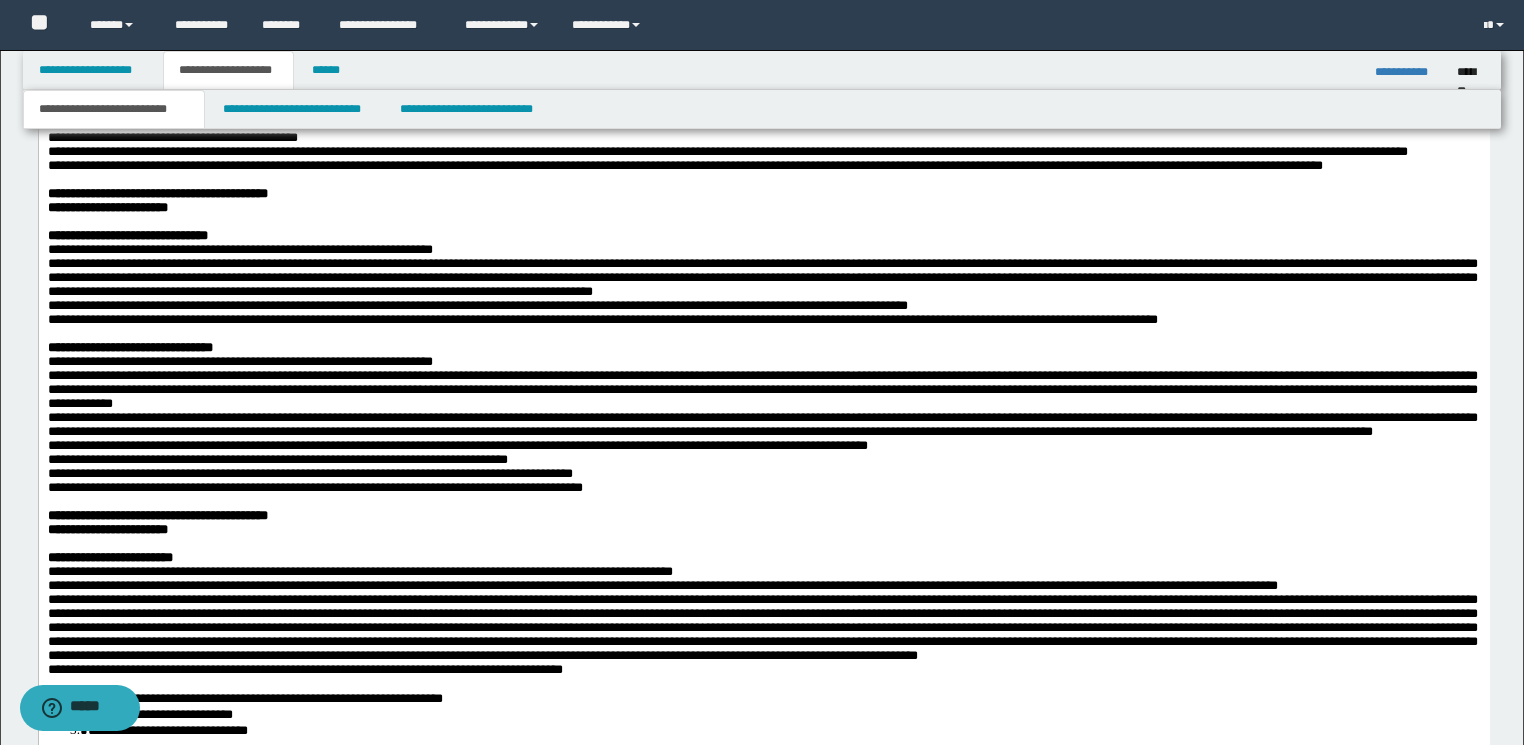 click on "**********" at bounding box center (782, 54) 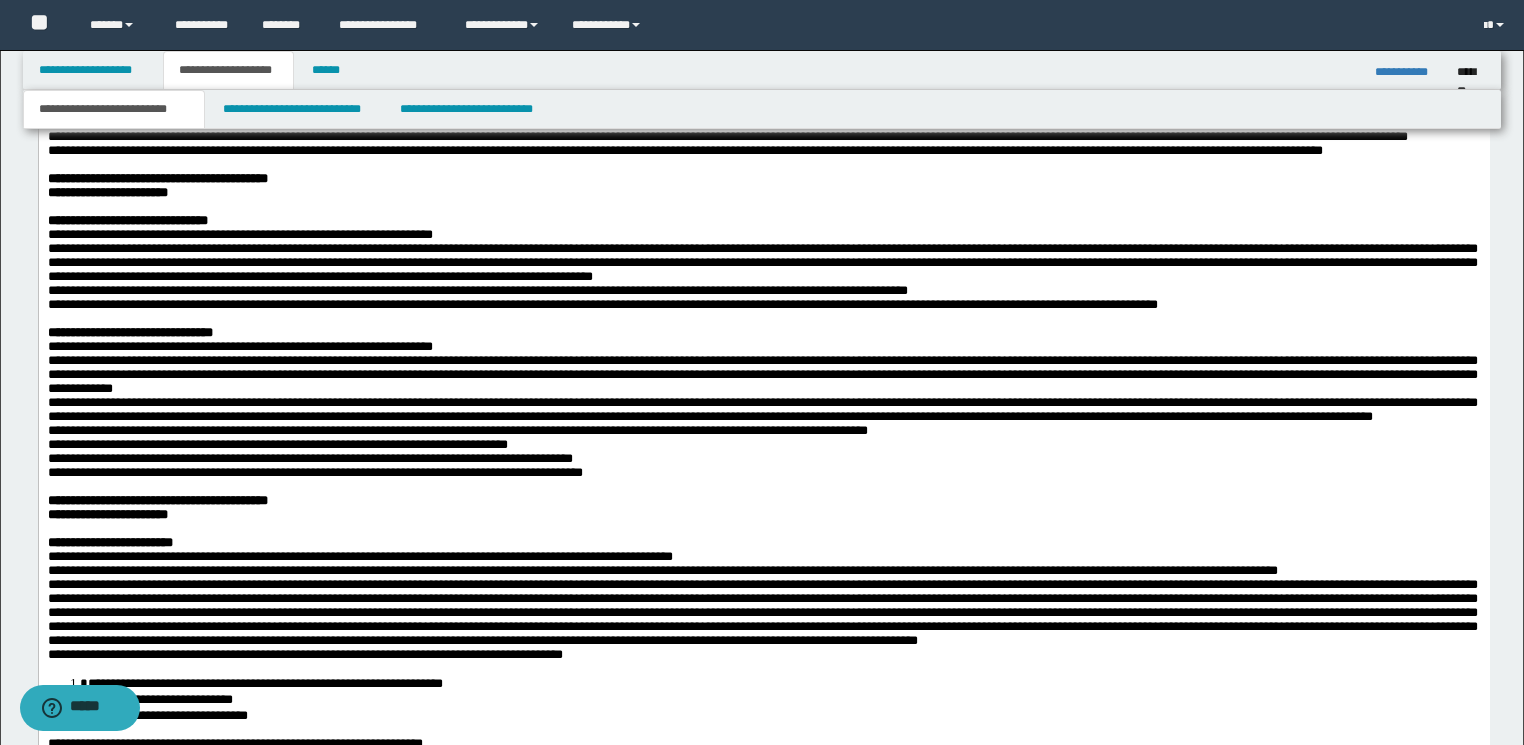 drag, startPoint x: 206, startPoint y: 378, endPoint x: 59, endPoint y: -1430, distance: 1813.9661 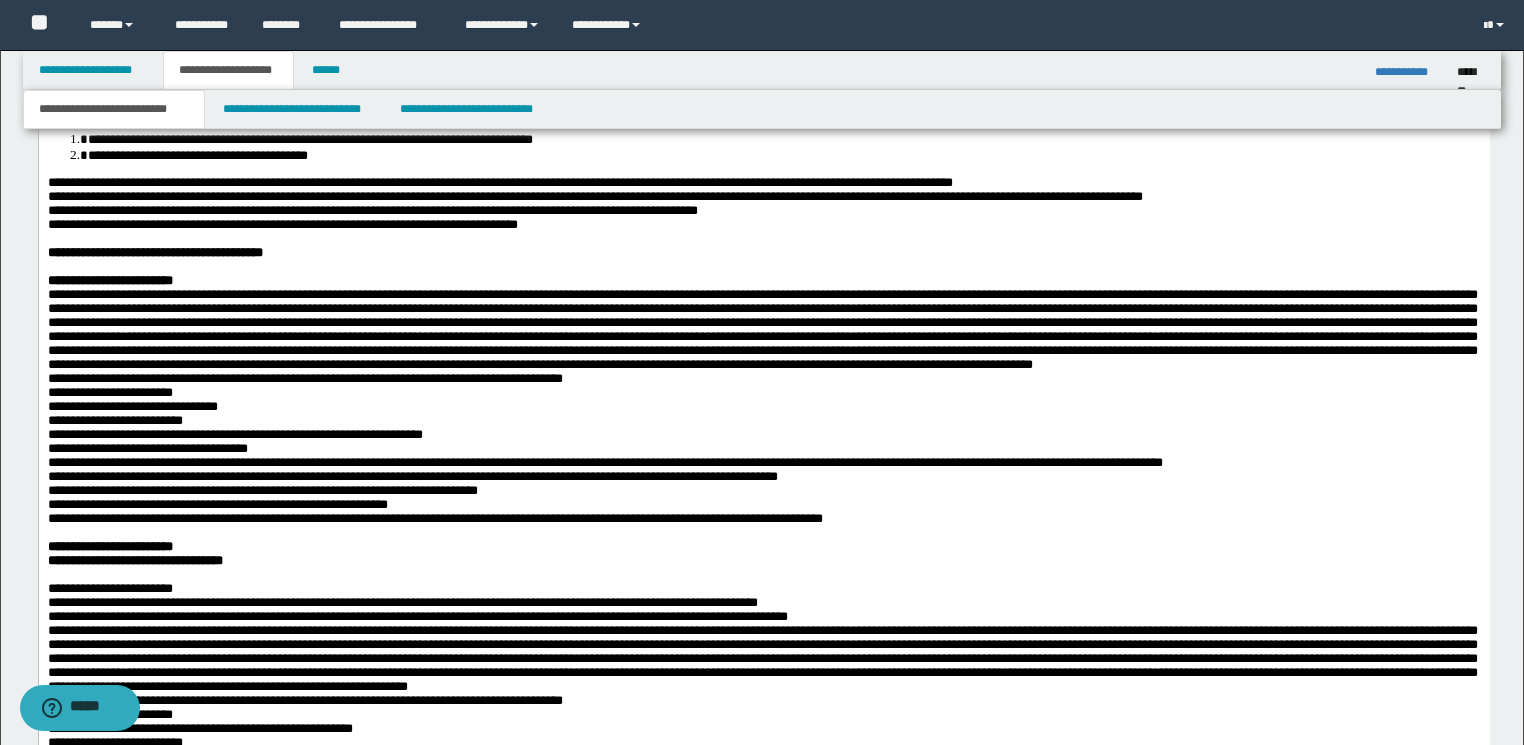 scroll, scrollTop: 3645, scrollLeft: 0, axis: vertical 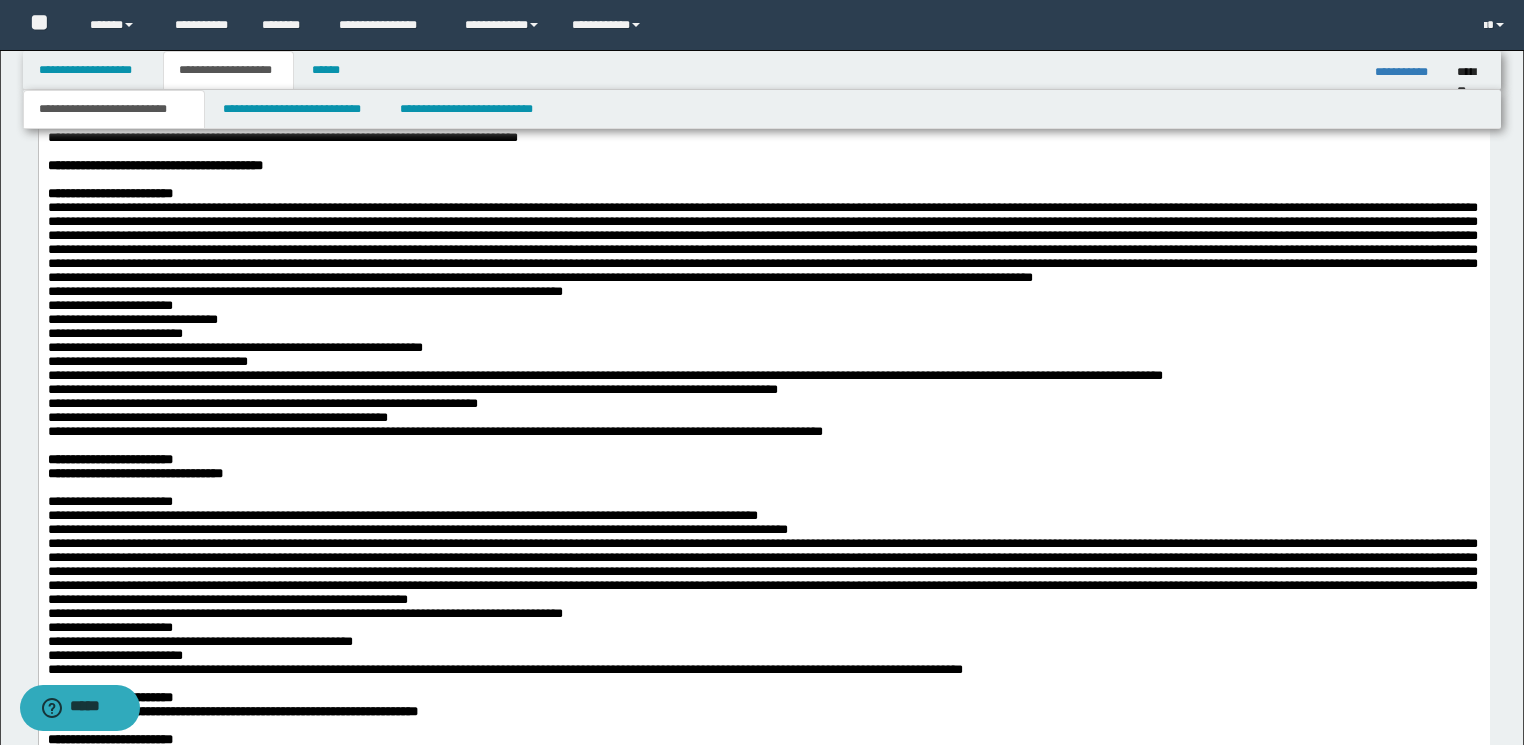 click on "**********" at bounding box center (782, -36) 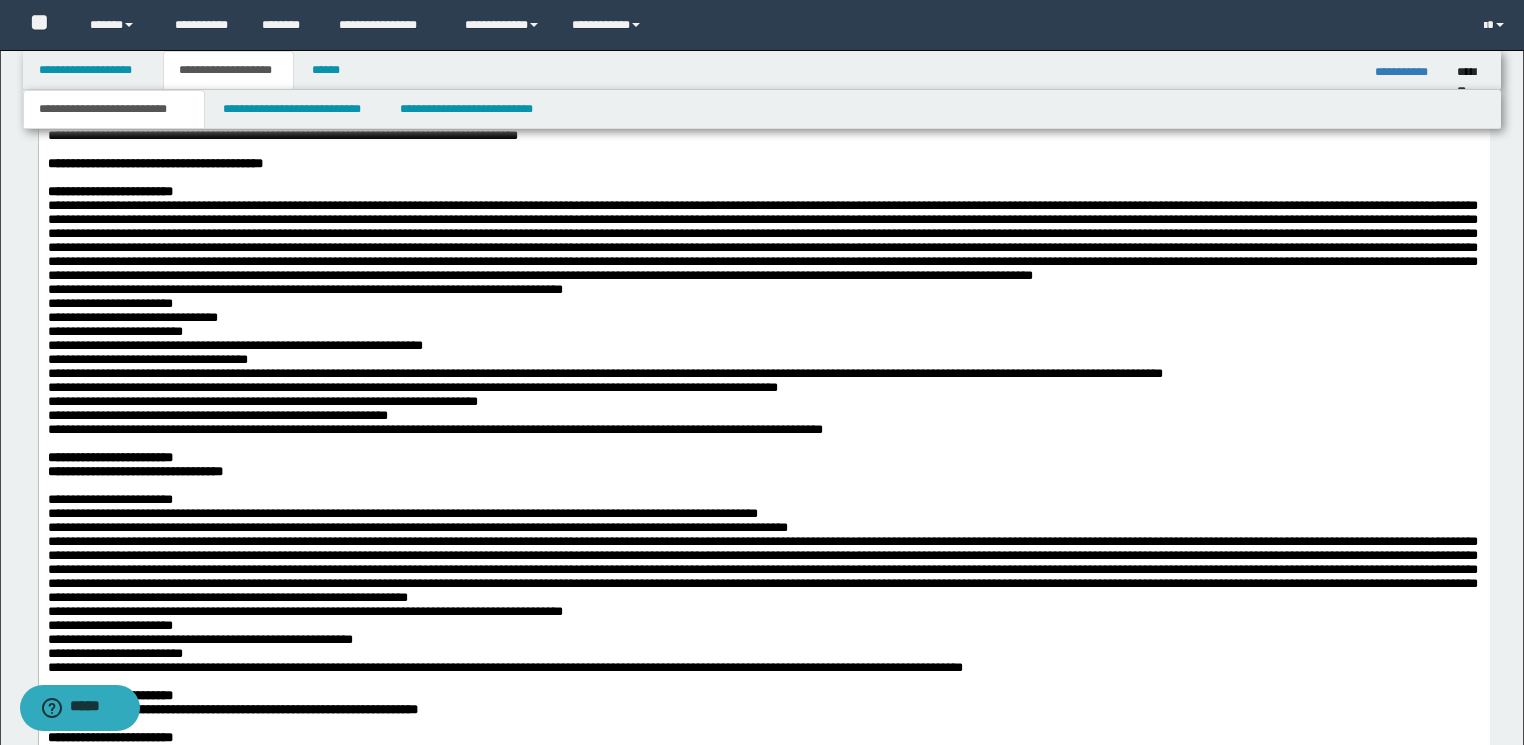 click on "**********" at bounding box center [159, -22] 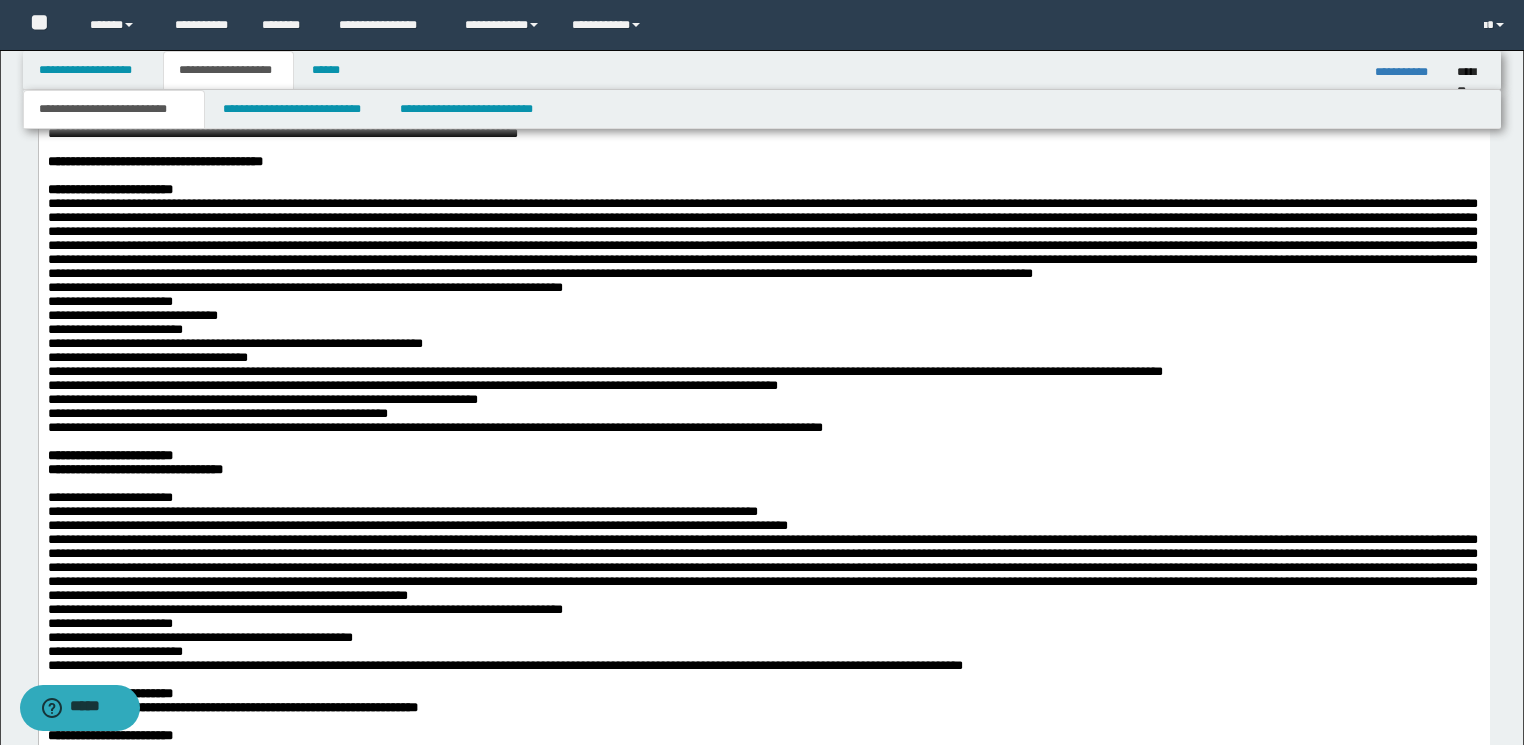 click on "**********" at bounding box center (167, -8) 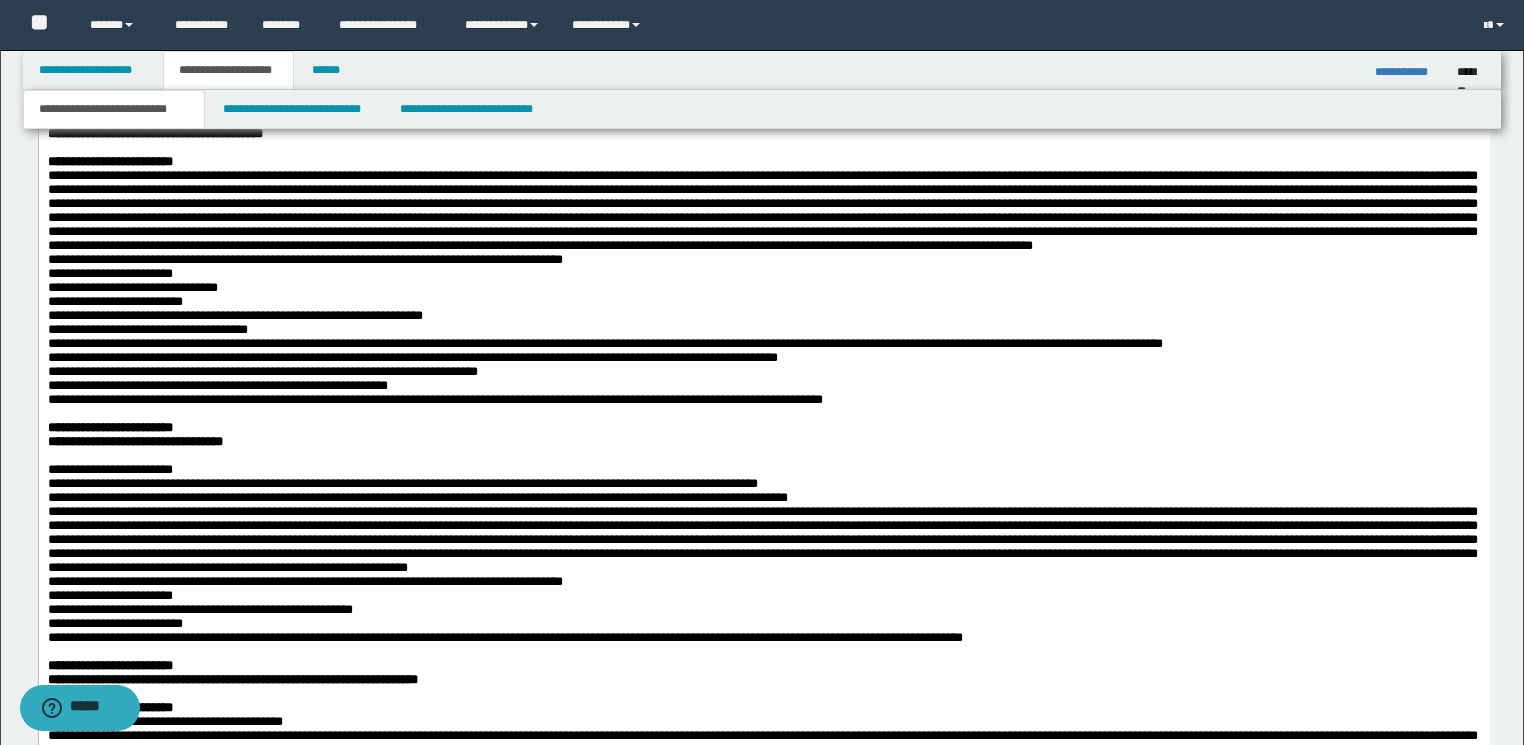 click on "**********" at bounding box center (782, 20) 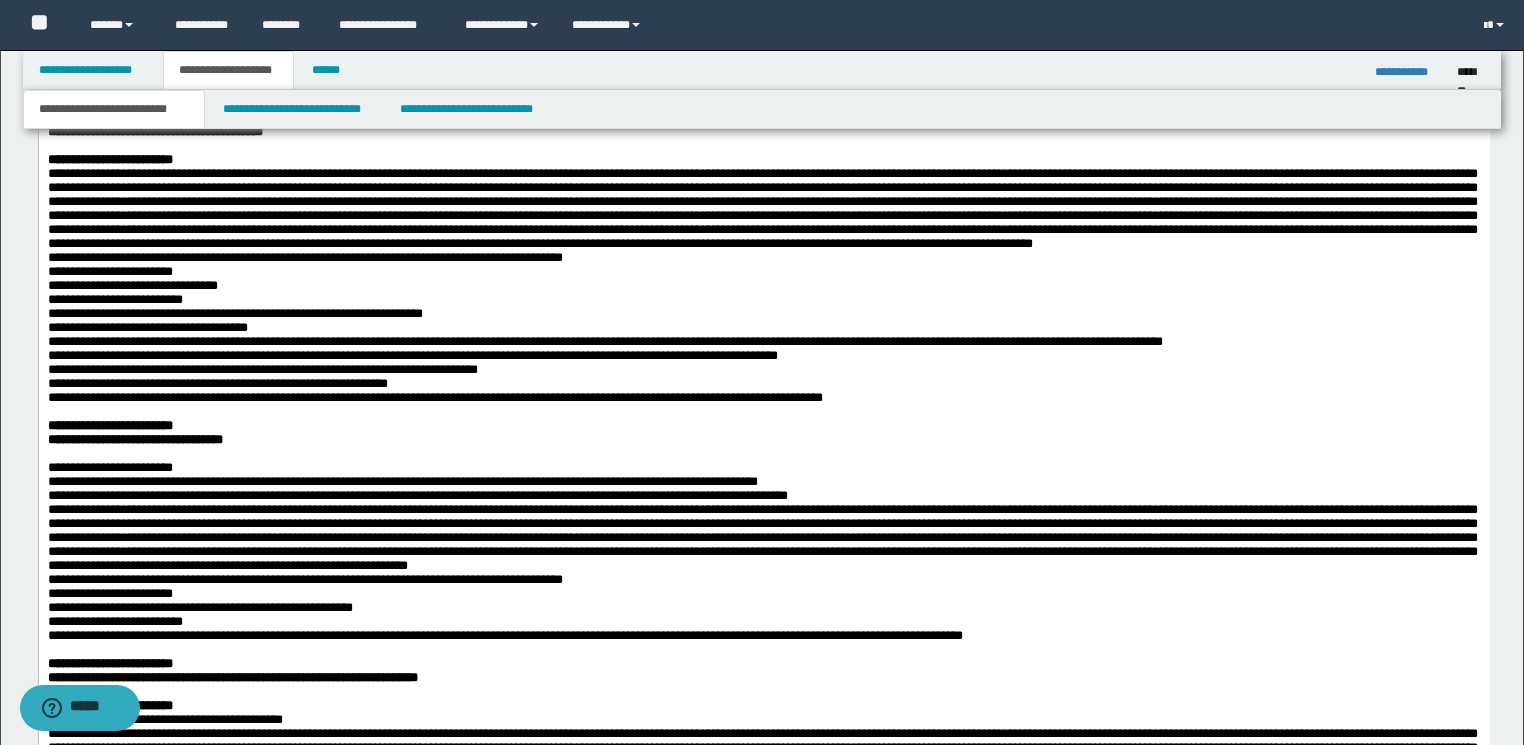 click on "**********" at bounding box center [782, 34] 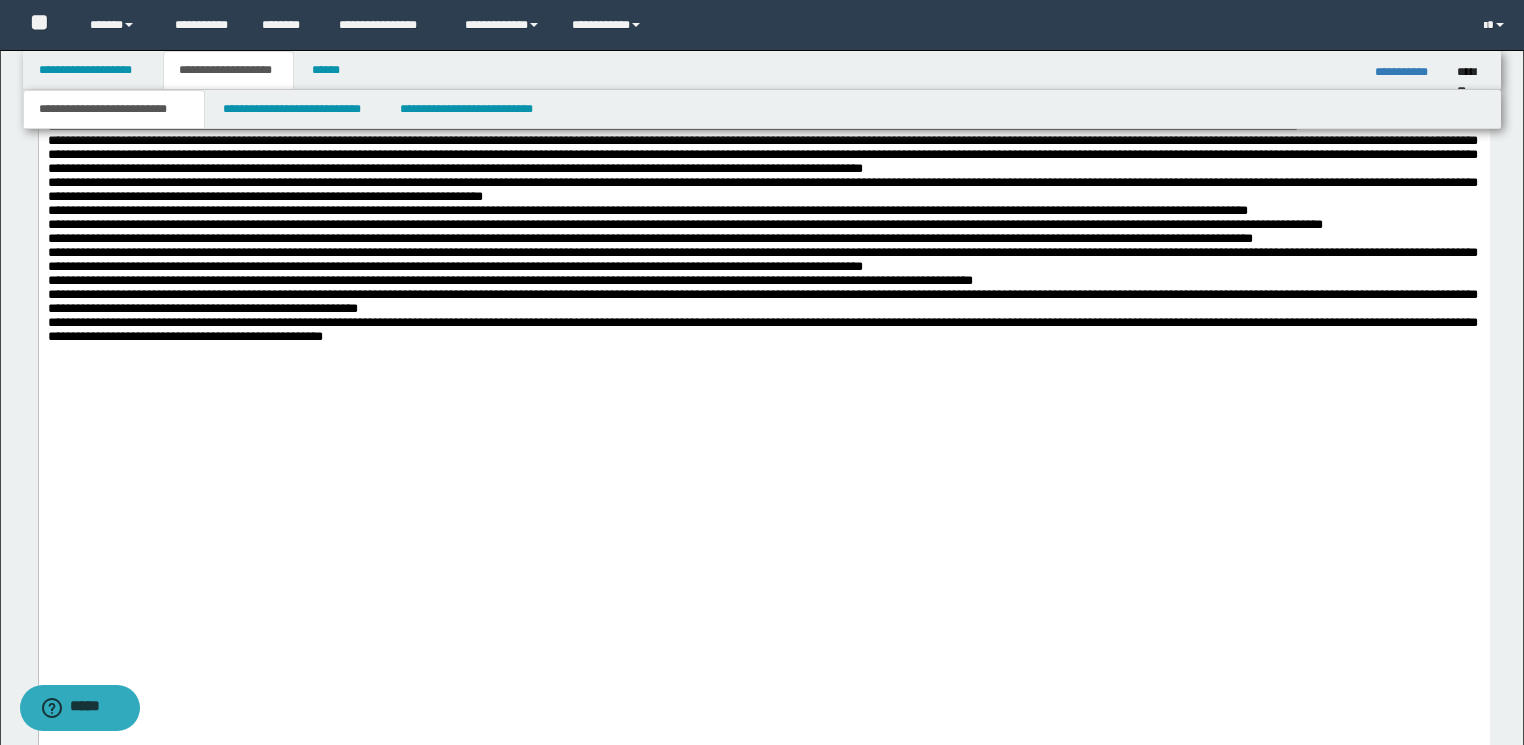 scroll, scrollTop: 5405, scrollLeft: 0, axis: vertical 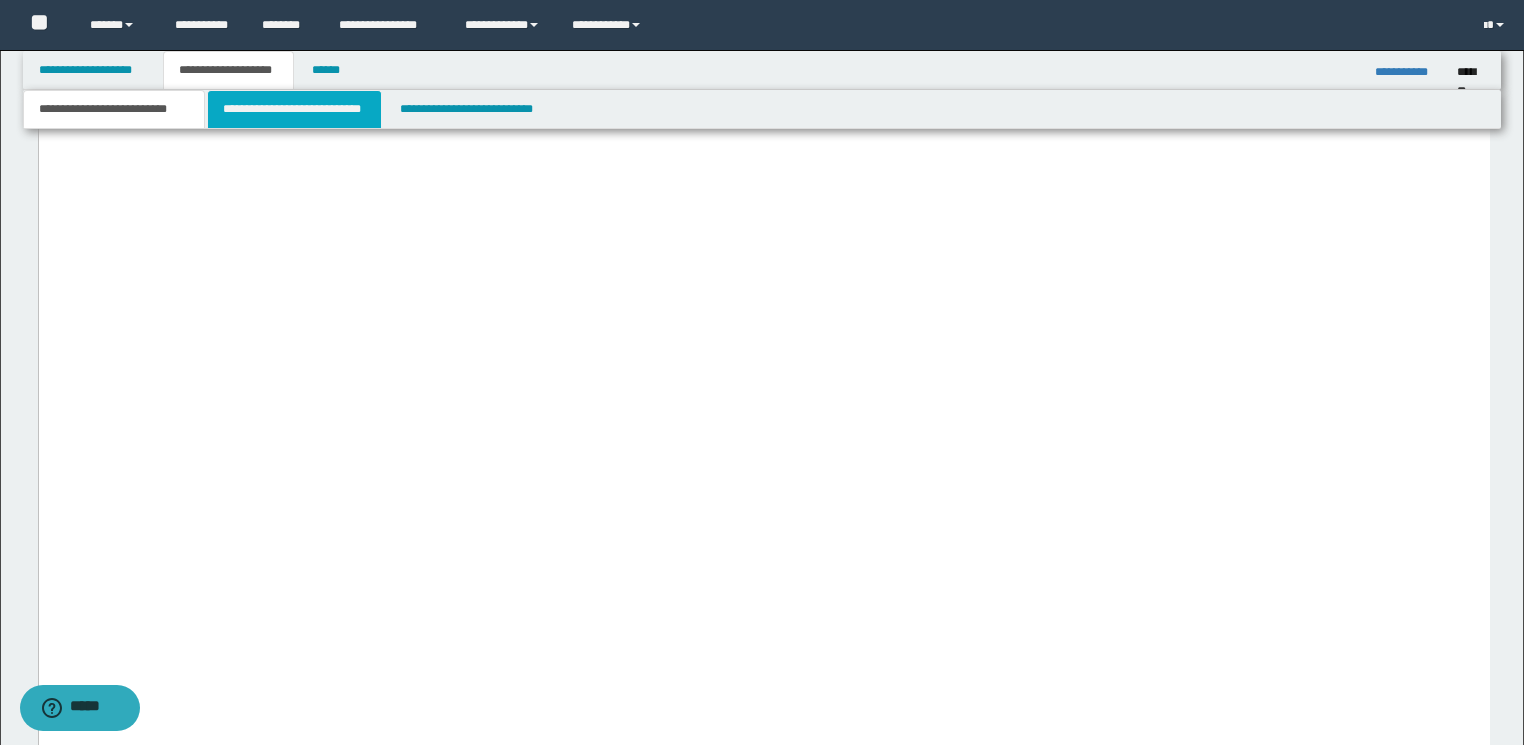 click on "**********" at bounding box center (294, 109) 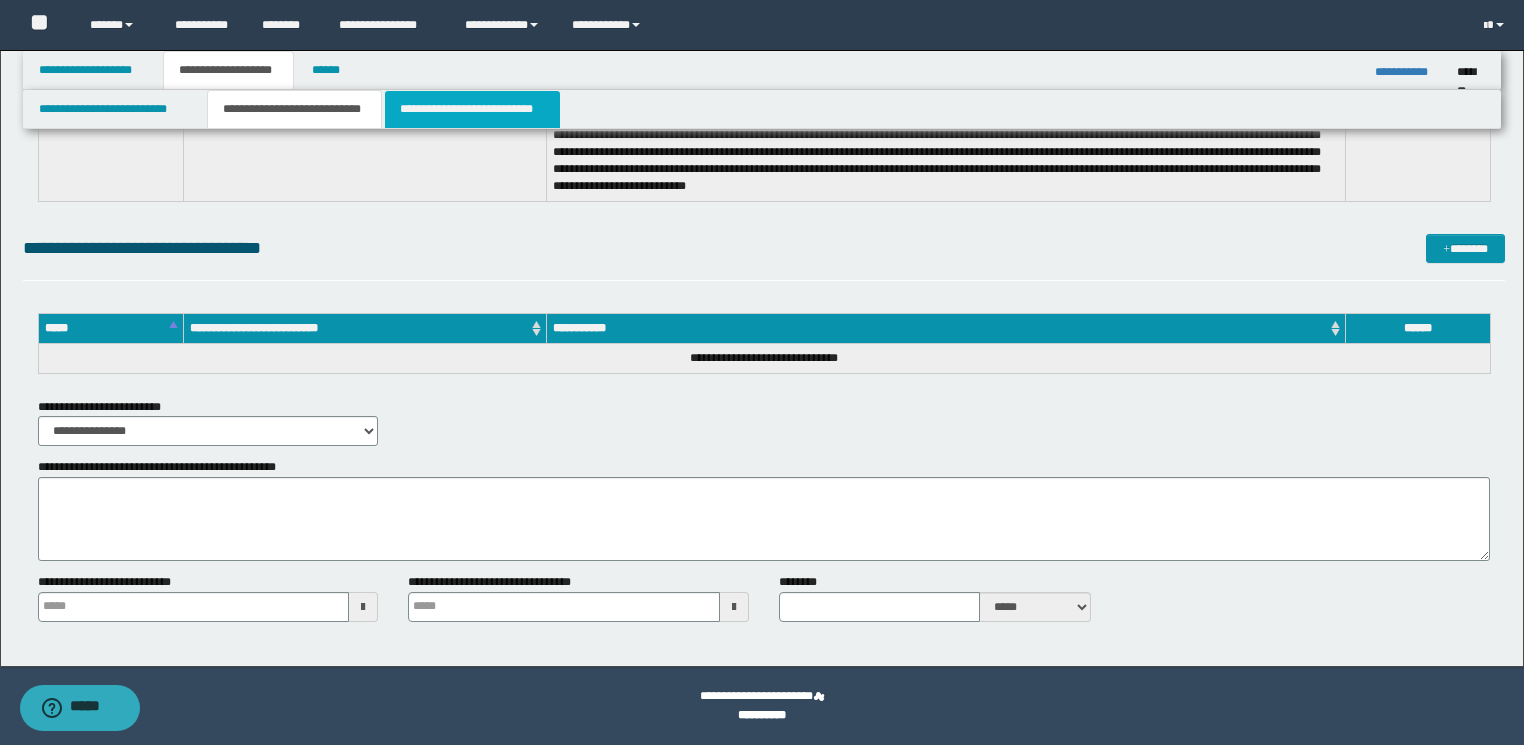 click on "**********" at bounding box center (472, 109) 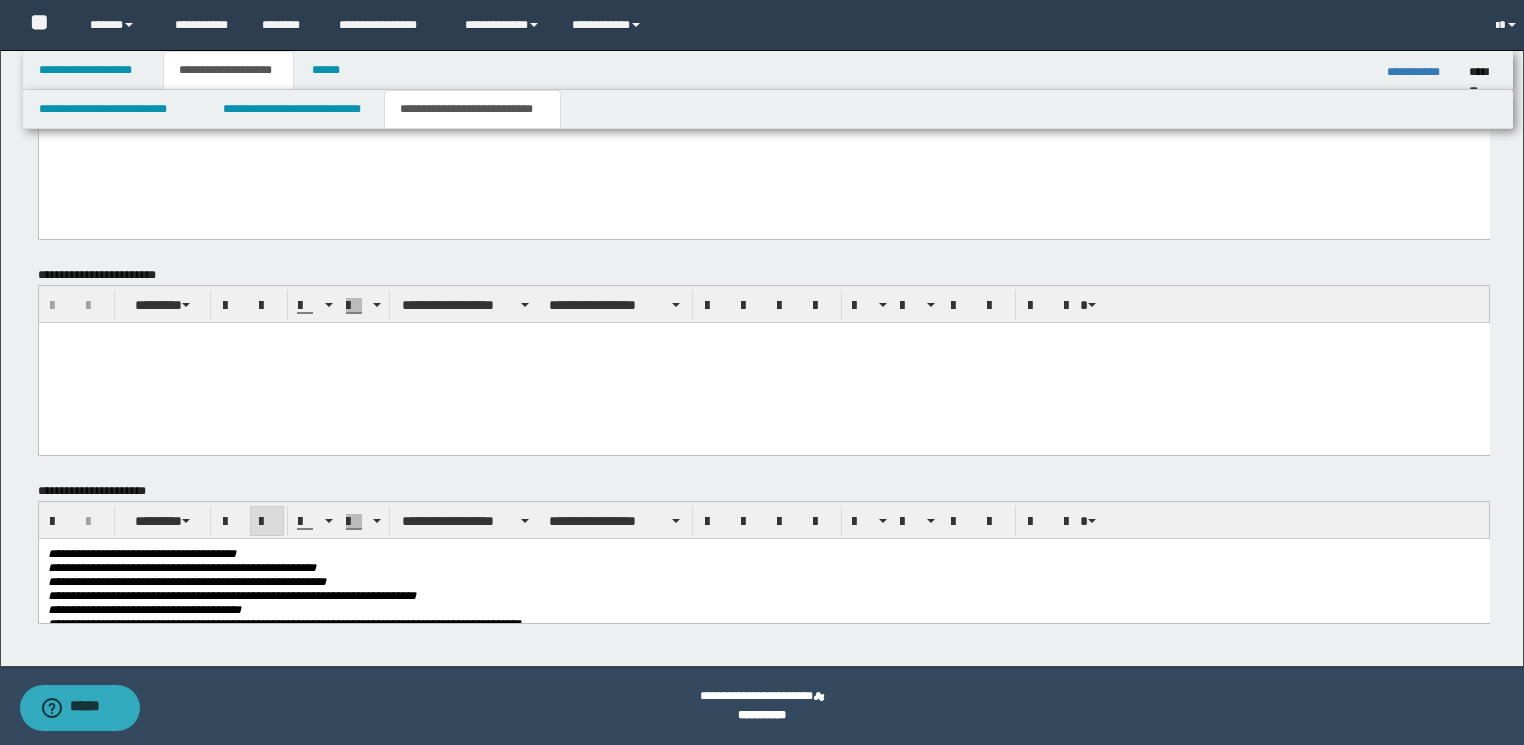 scroll, scrollTop: 1881, scrollLeft: 0, axis: vertical 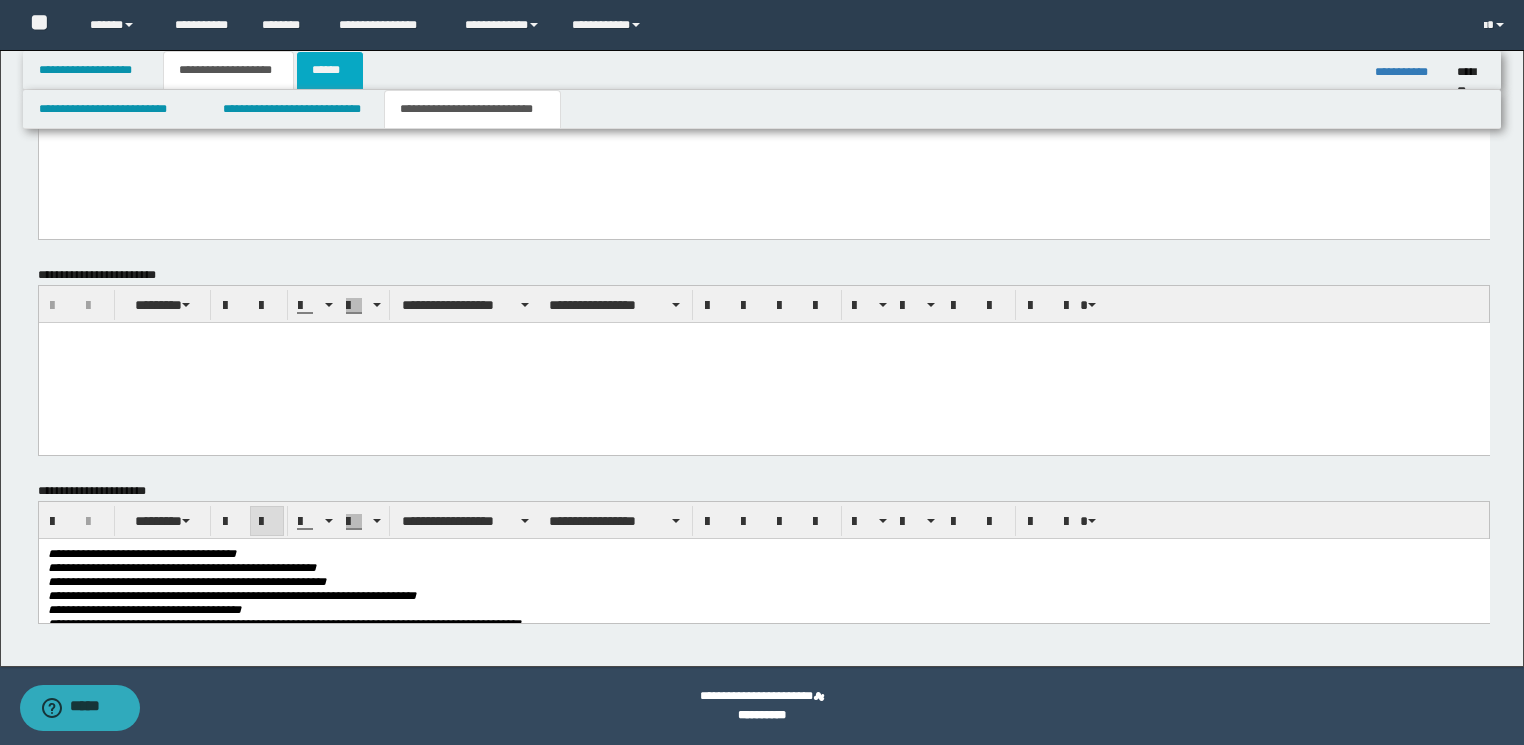 click on "******" at bounding box center (330, 70) 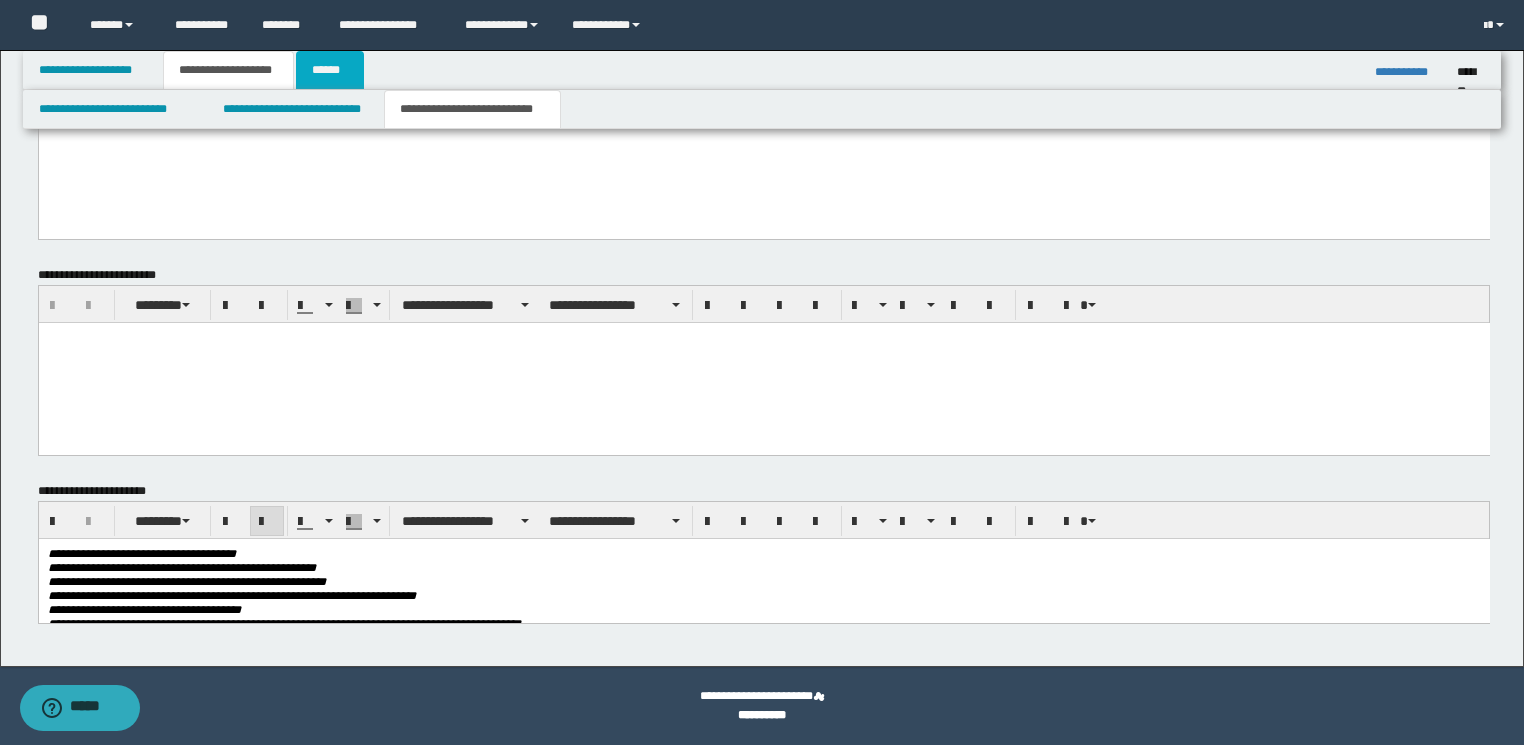 scroll, scrollTop: 208, scrollLeft: 0, axis: vertical 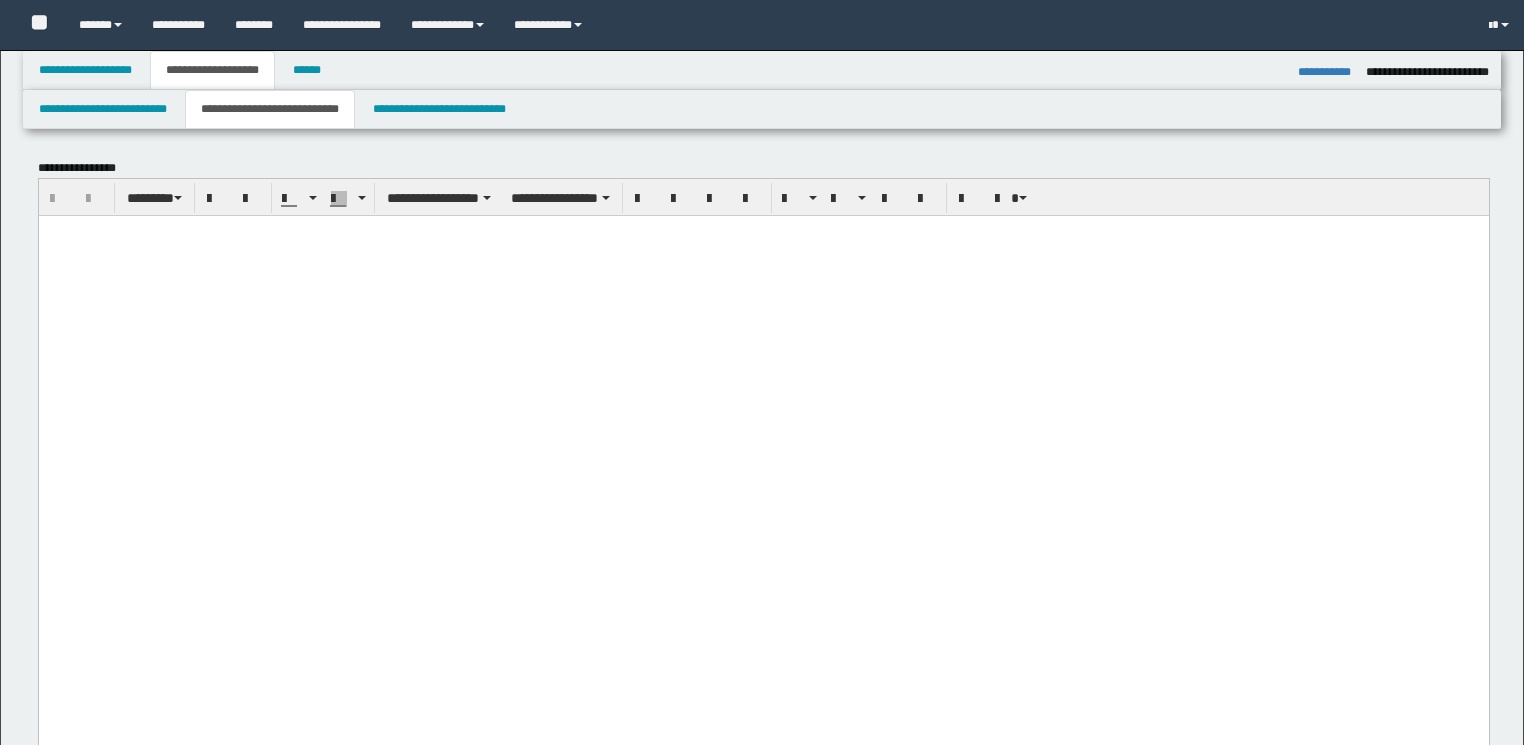 select on "*" 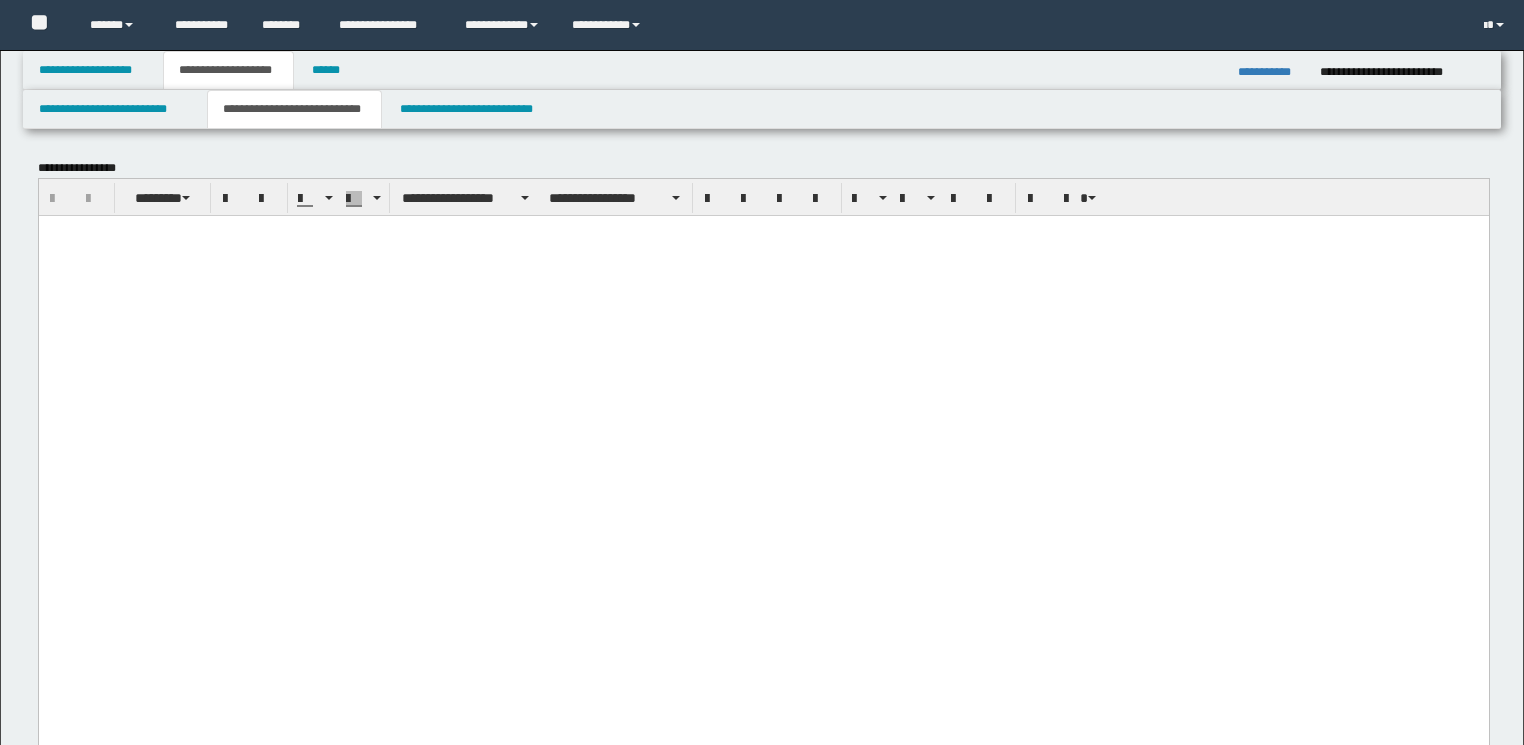 scroll, scrollTop: 1600, scrollLeft: 0, axis: vertical 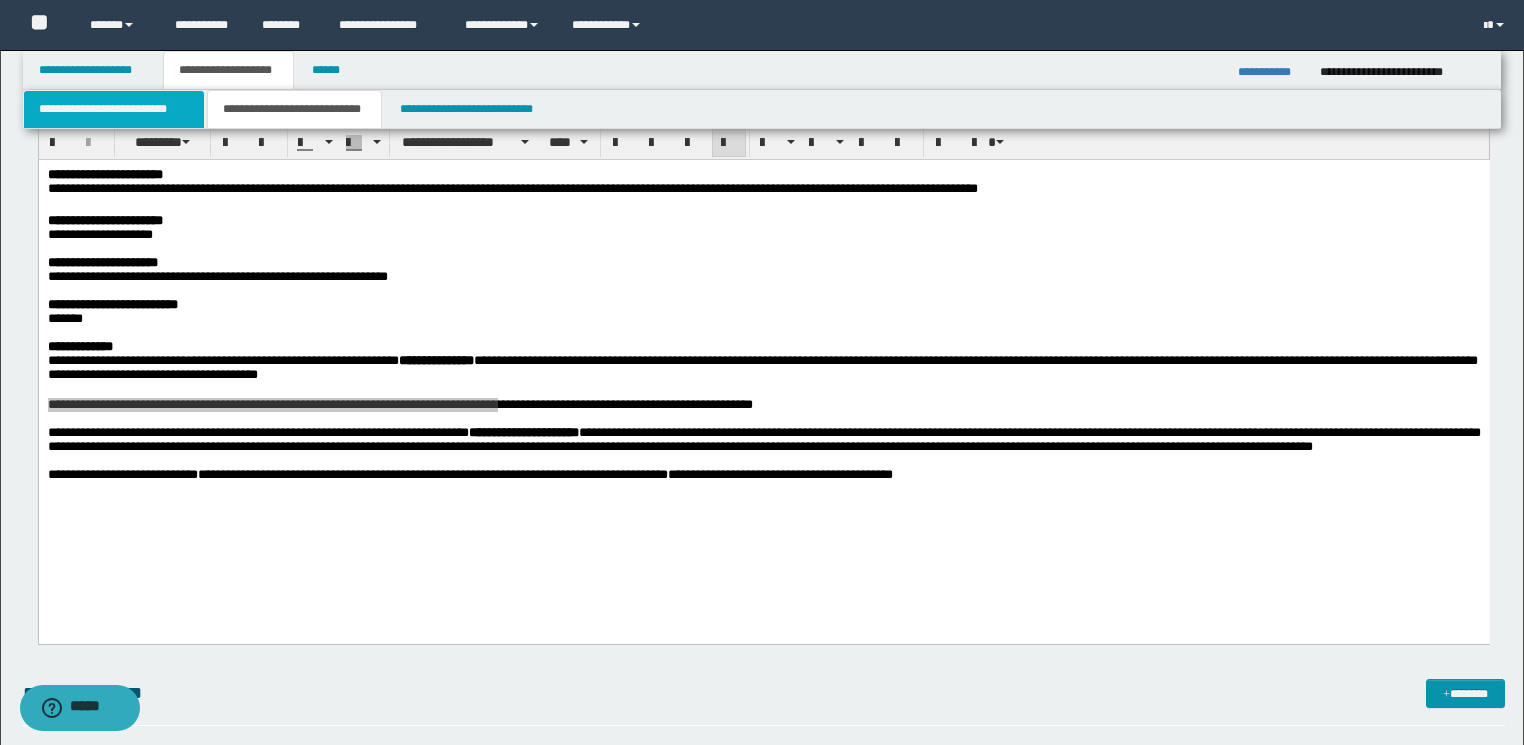 click on "**********" at bounding box center (114, 109) 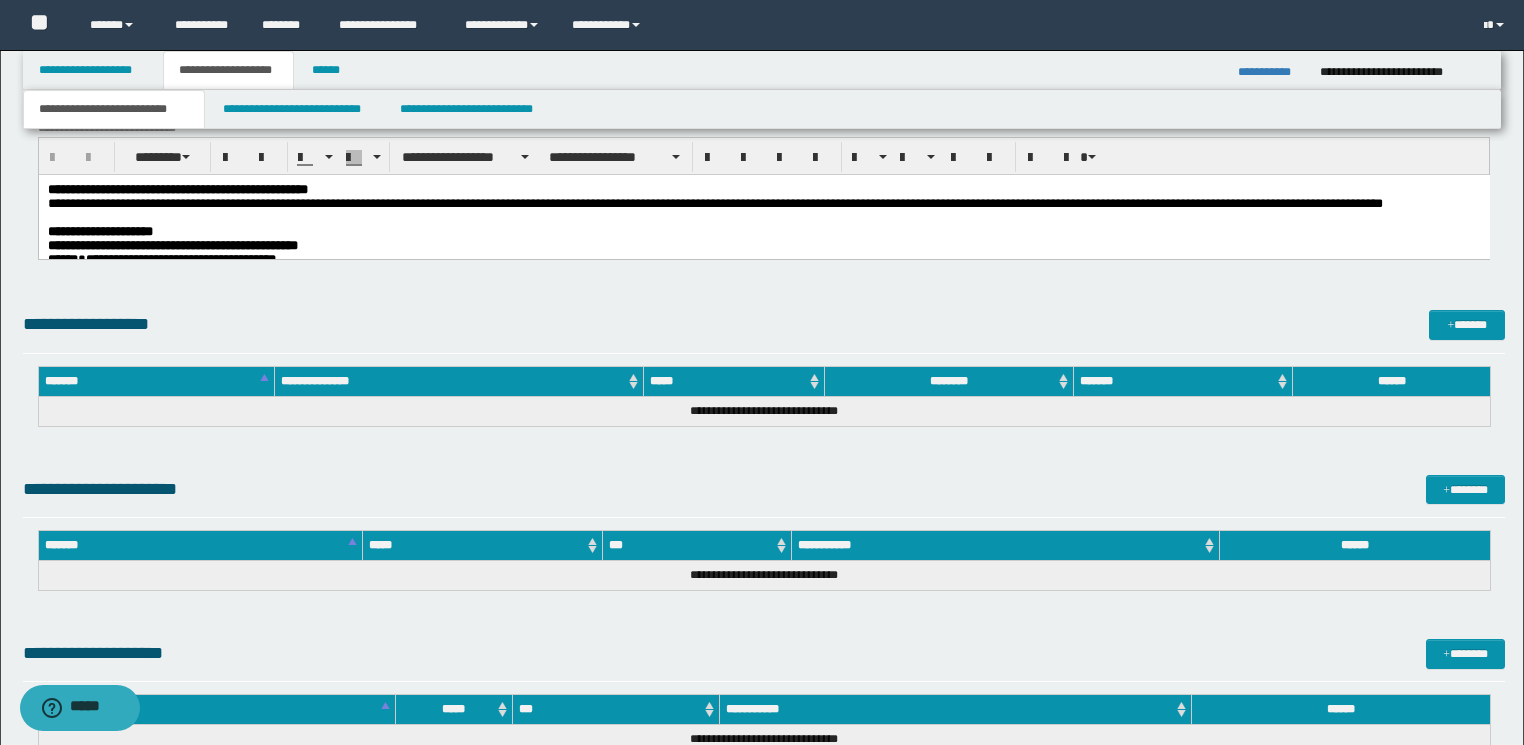 scroll, scrollTop: 845, scrollLeft: 0, axis: vertical 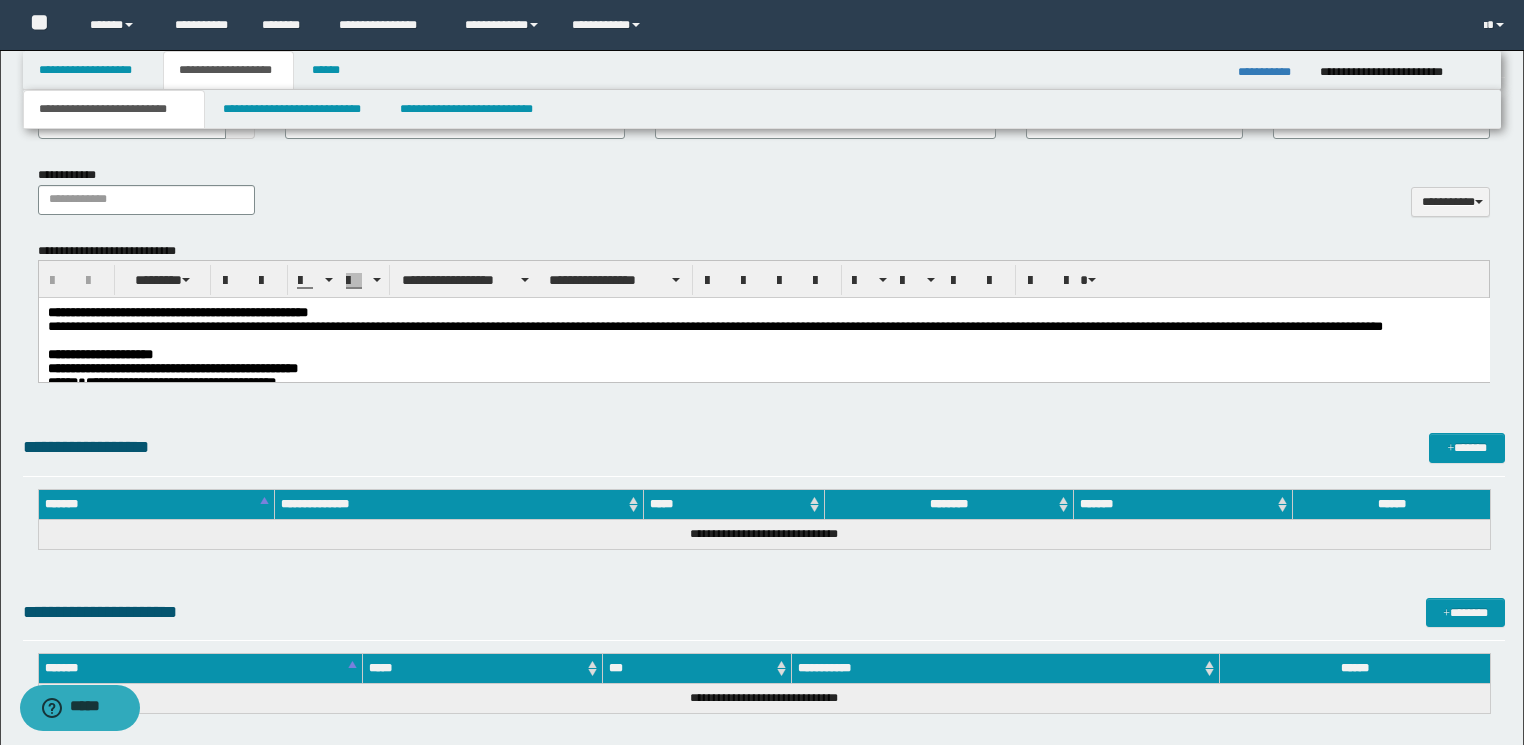 click on "**********" at bounding box center [764, 320] 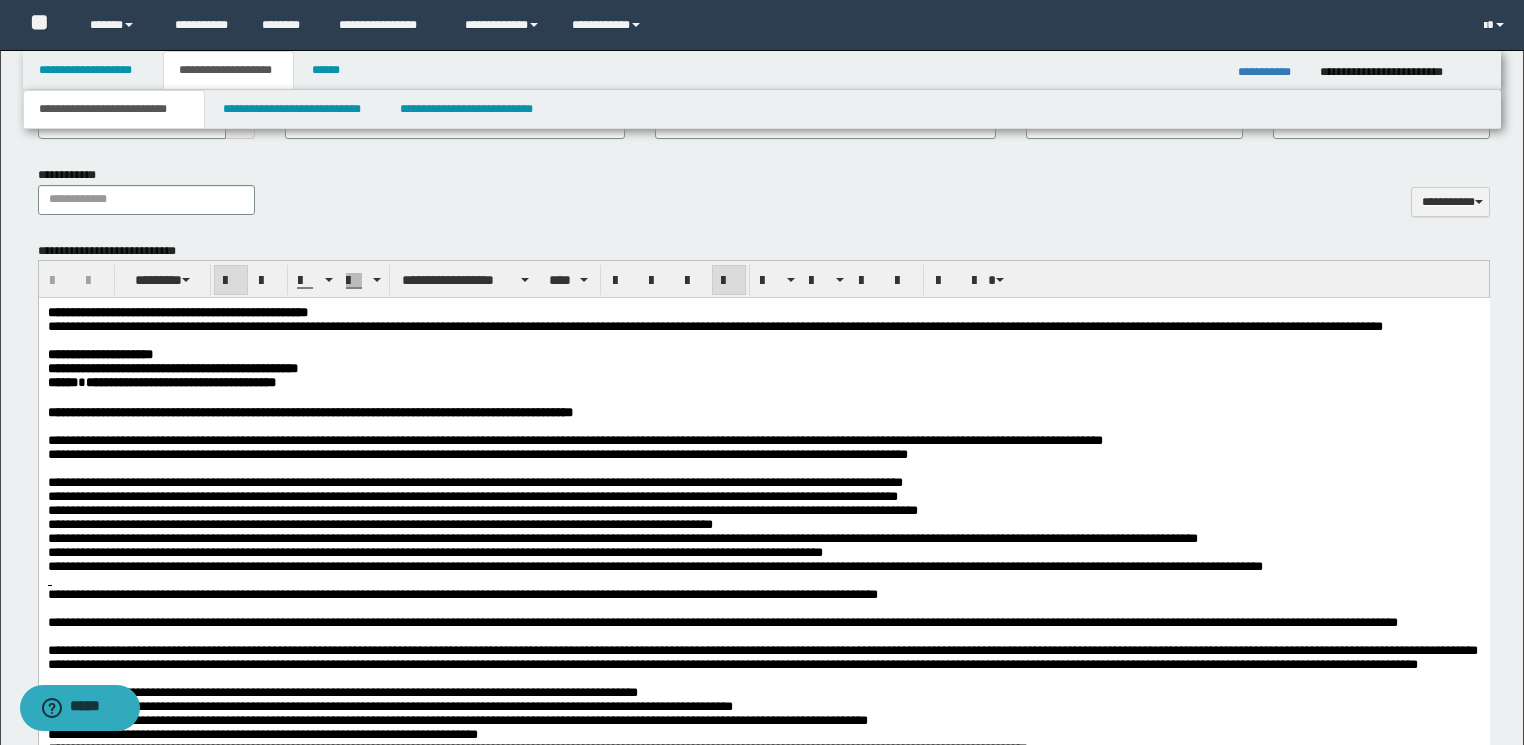 click at bounding box center (762, 341) 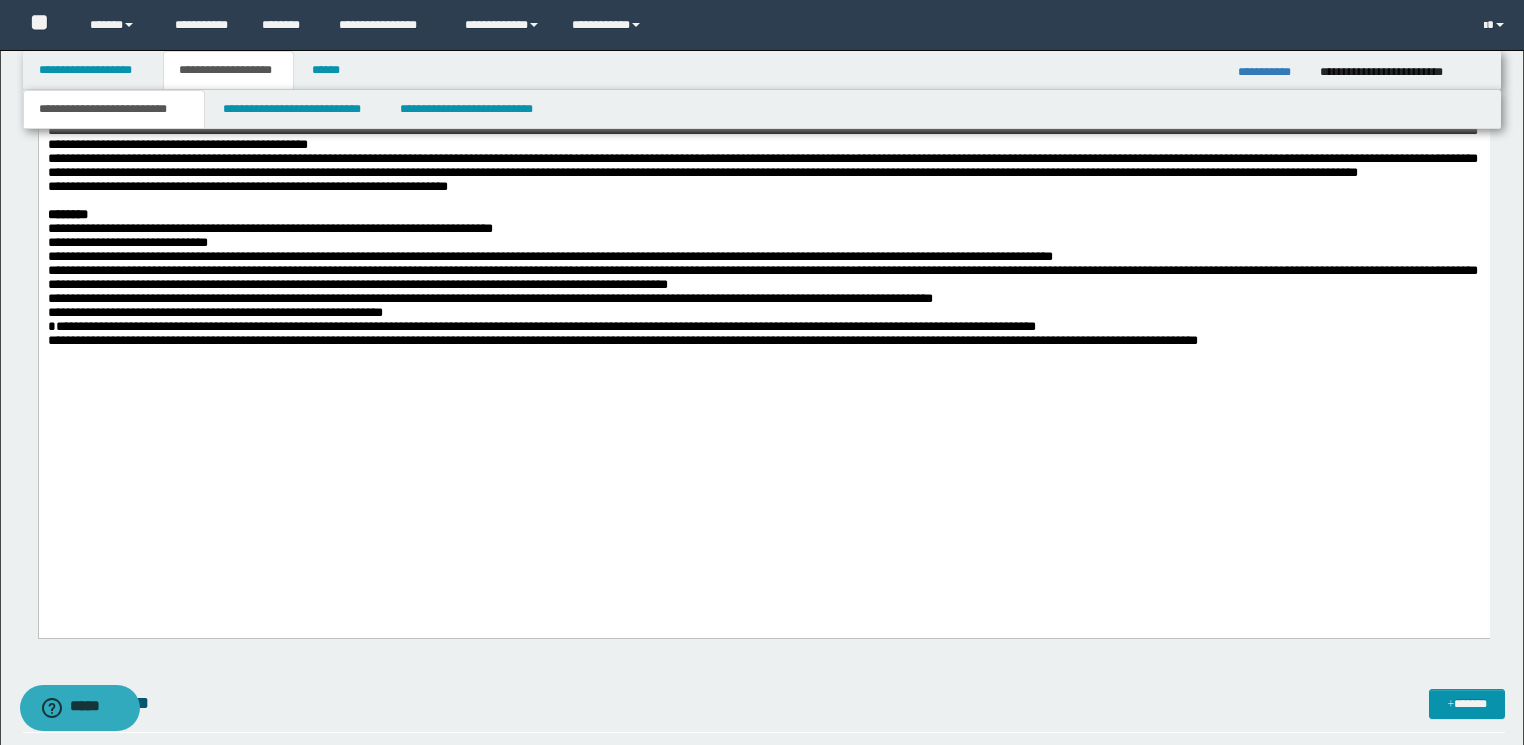 scroll, scrollTop: 1565, scrollLeft: 0, axis: vertical 